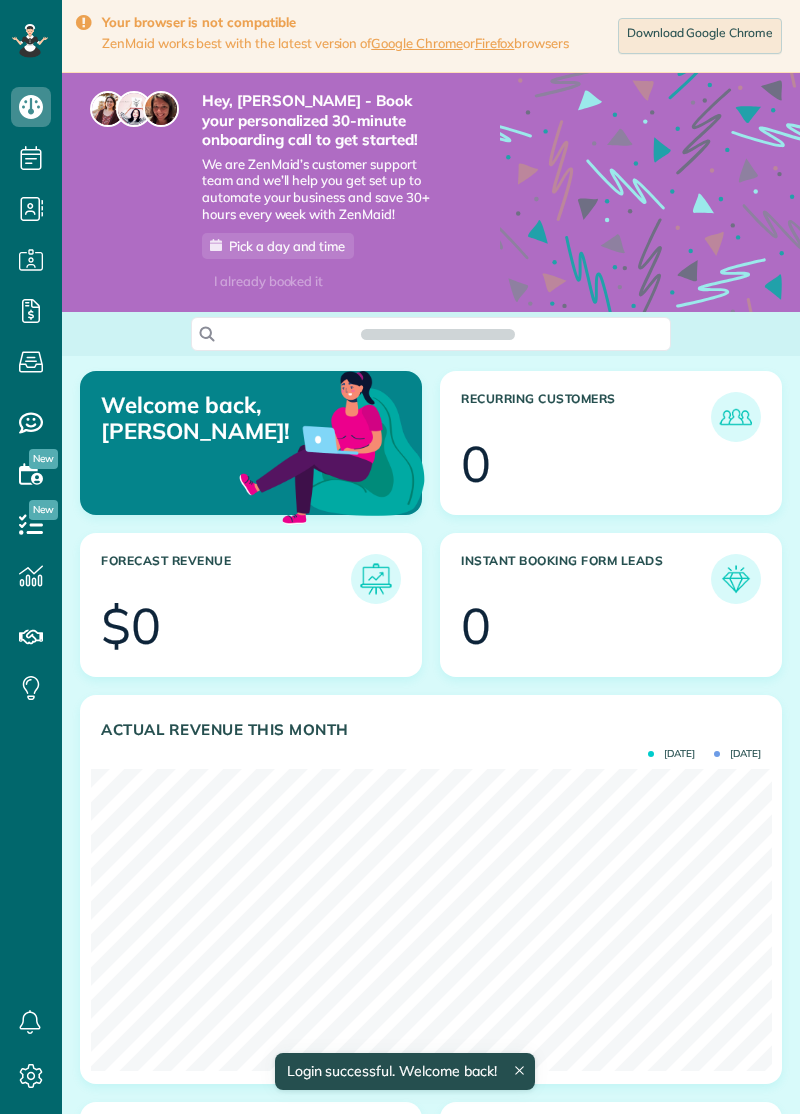 scroll, scrollTop: 0, scrollLeft: 0, axis: both 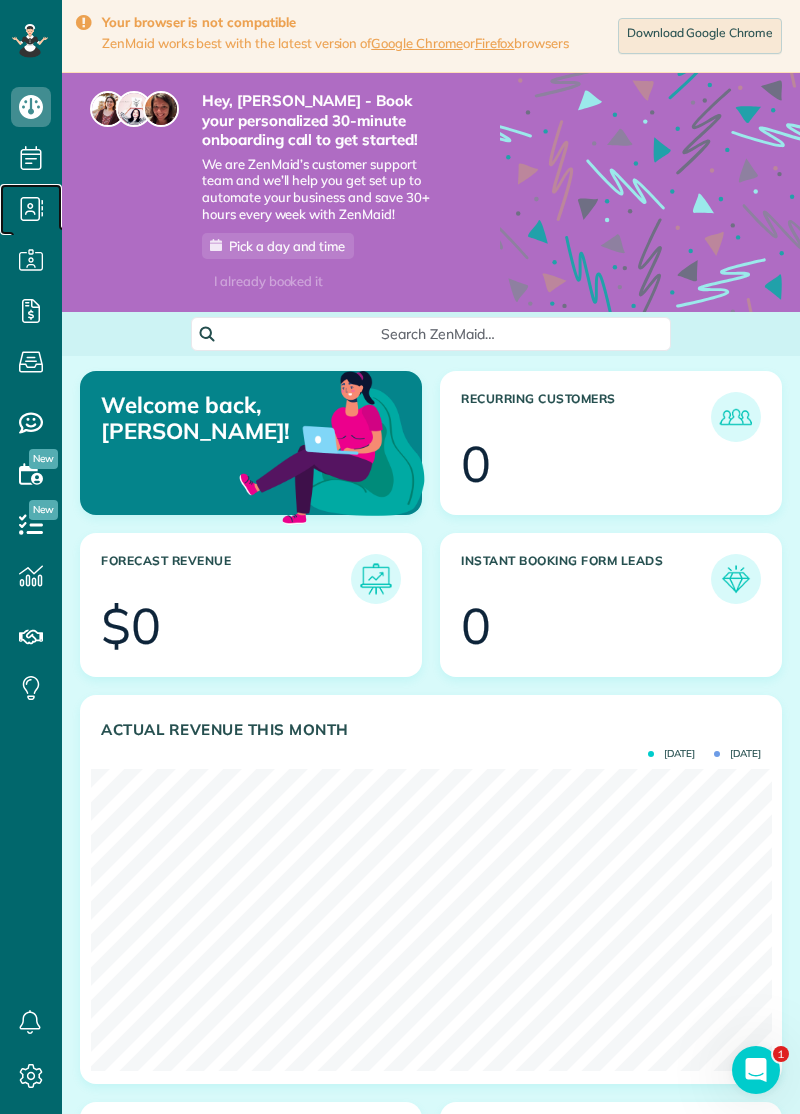 click 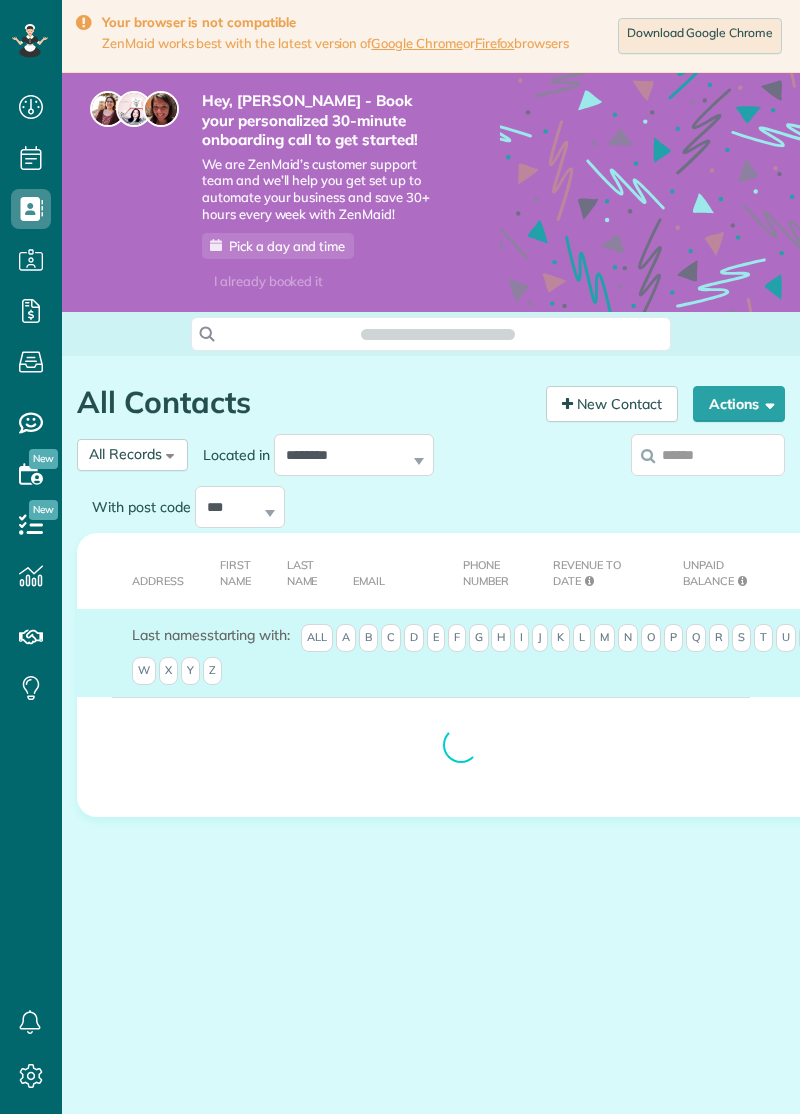 scroll, scrollTop: 0, scrollLeft: 0, axis: both 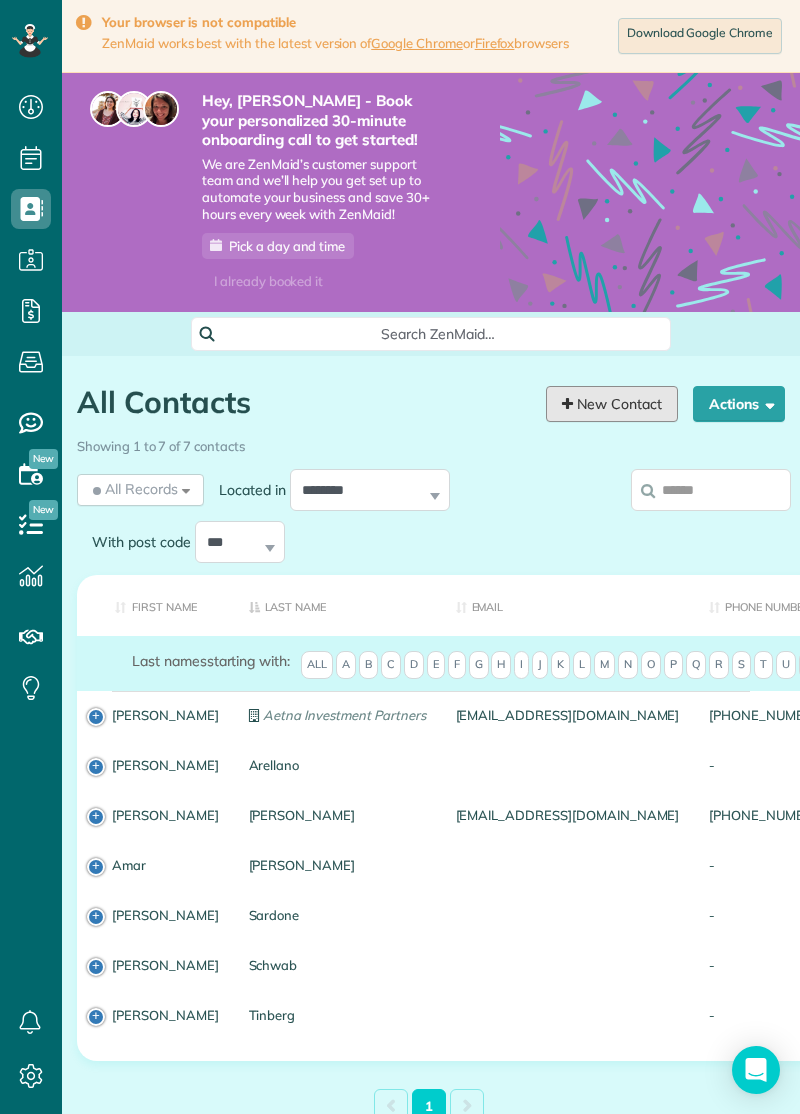 click on "New Contact" at bounding box center [612, 404] 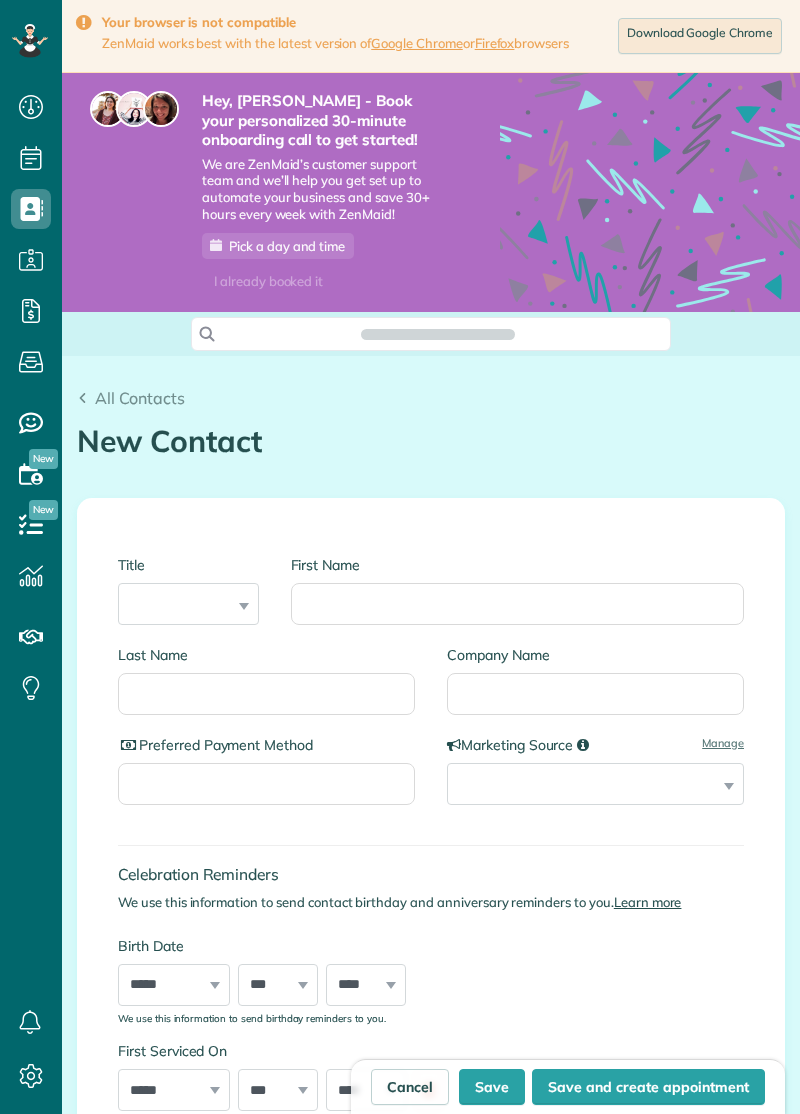 scroll, scrollTop: 0, scrollLeft: 0, axis: both 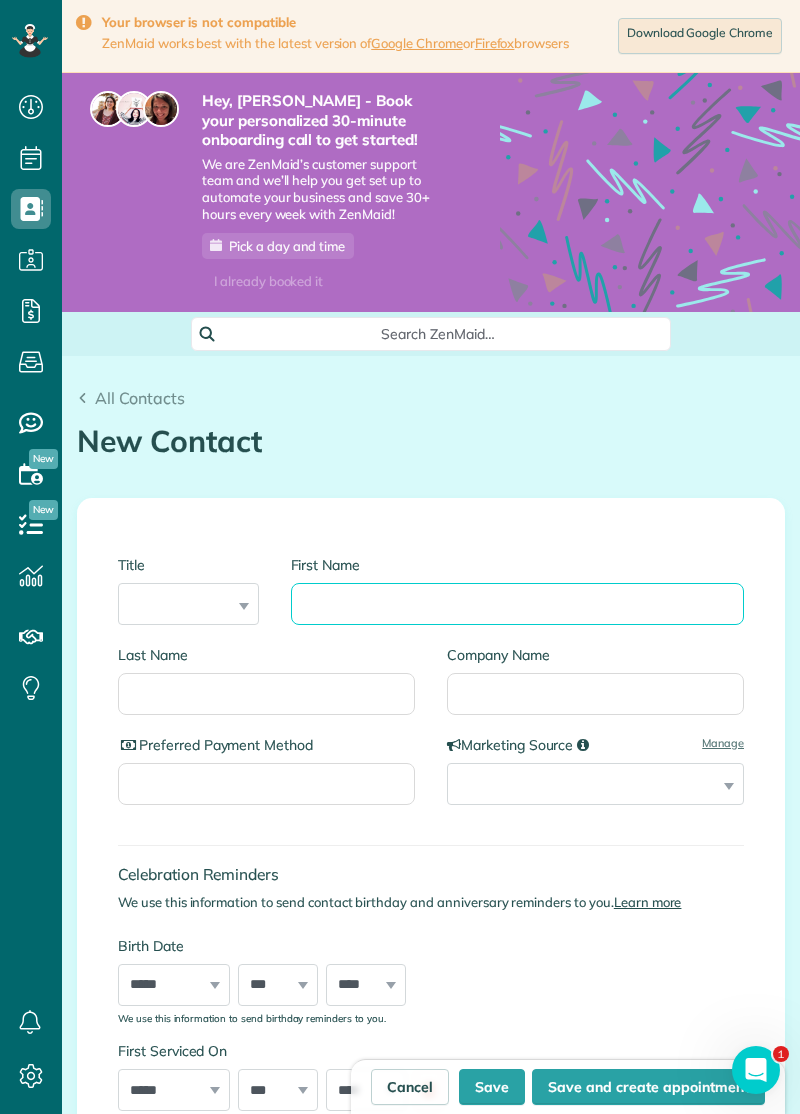 click on "First Name" at bounding box center (518, 604) 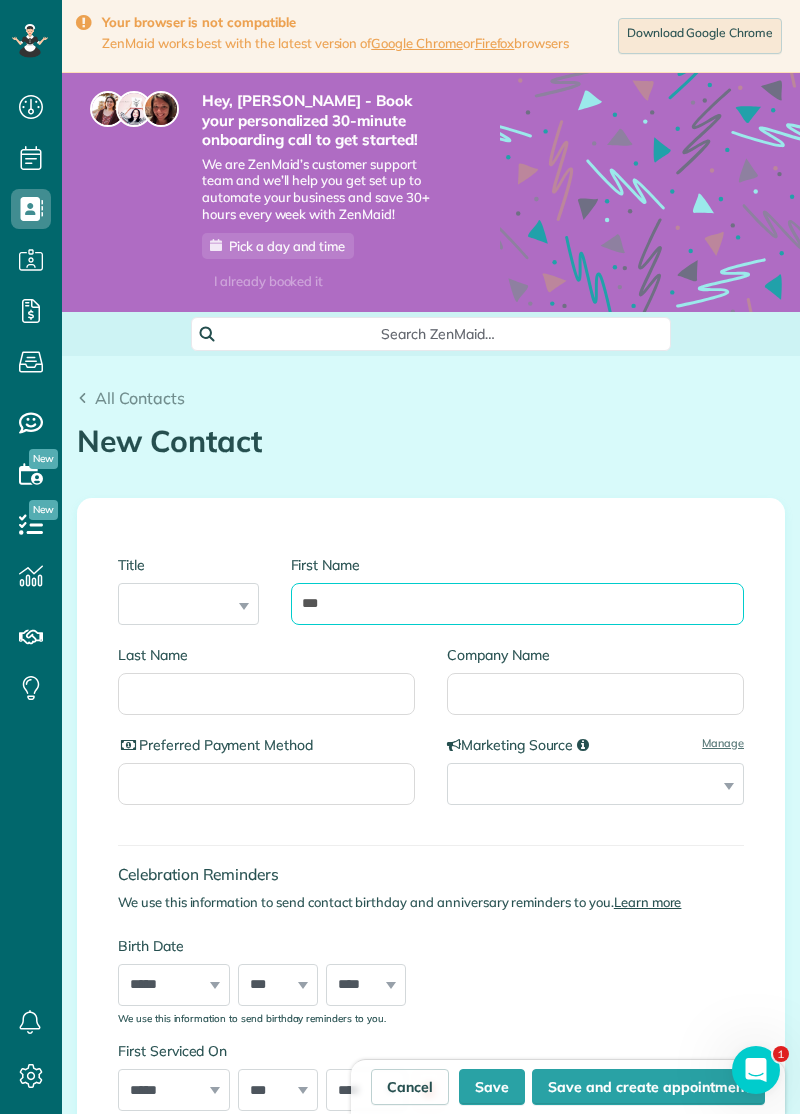 type on "***" 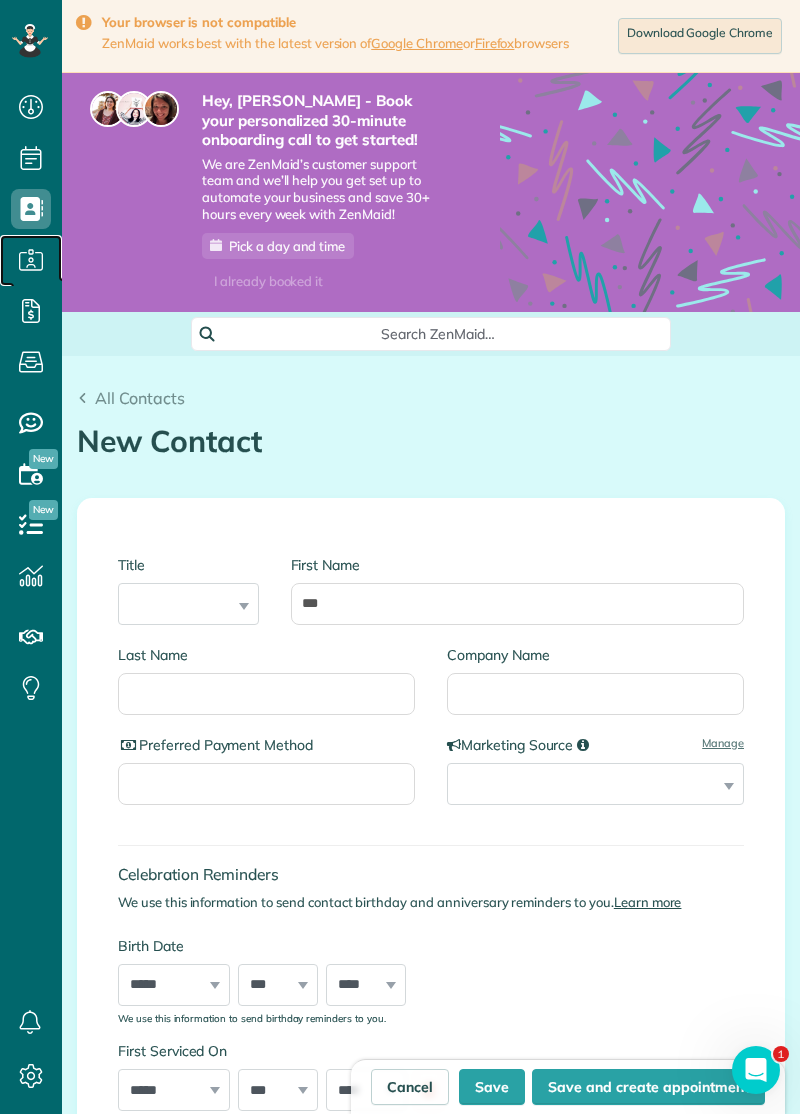 click 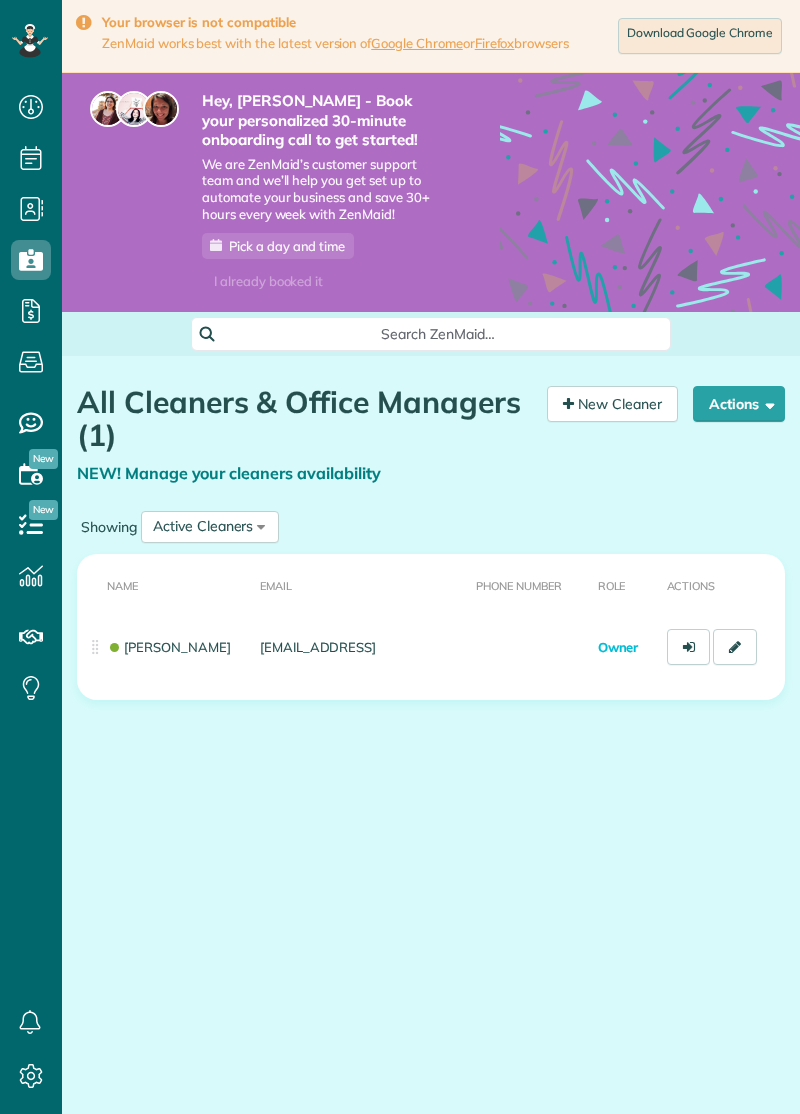 scroll, scrollTop: 0, scrollLeft: 0, axis: both 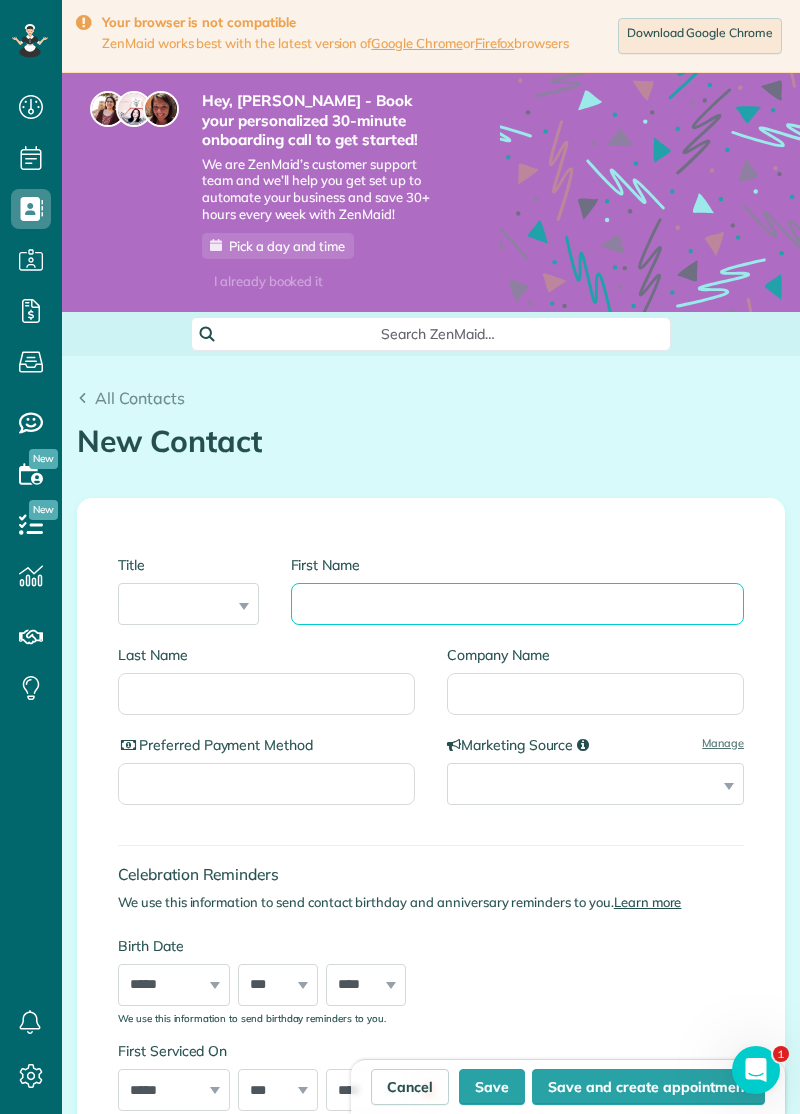 click on "First Name" at bounding box center [518, 604] 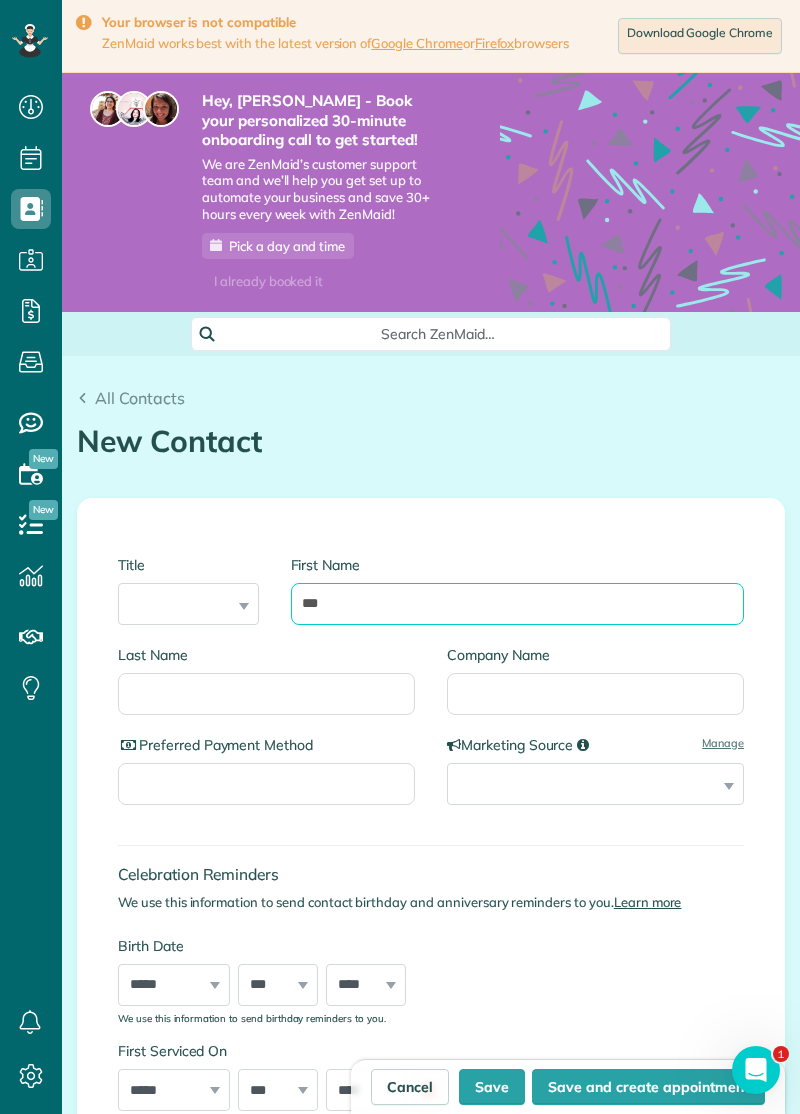 type on "***" 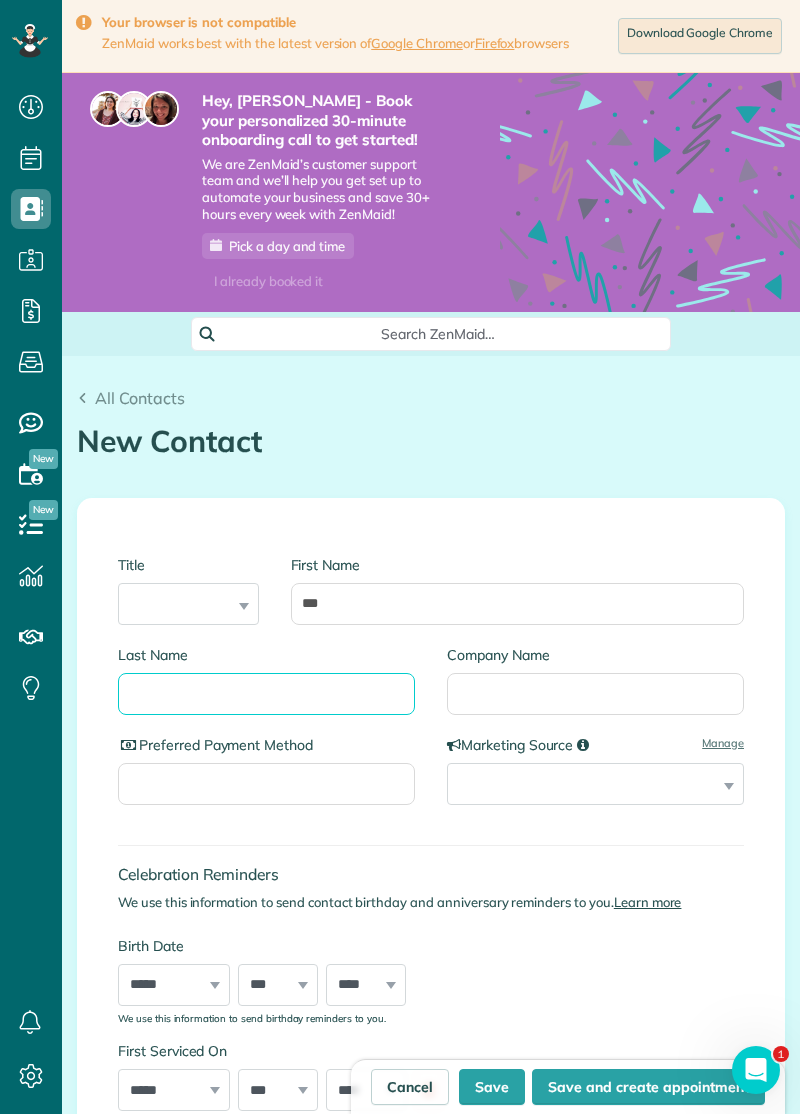 click on "Last Name" at bounding box center [266, 694] 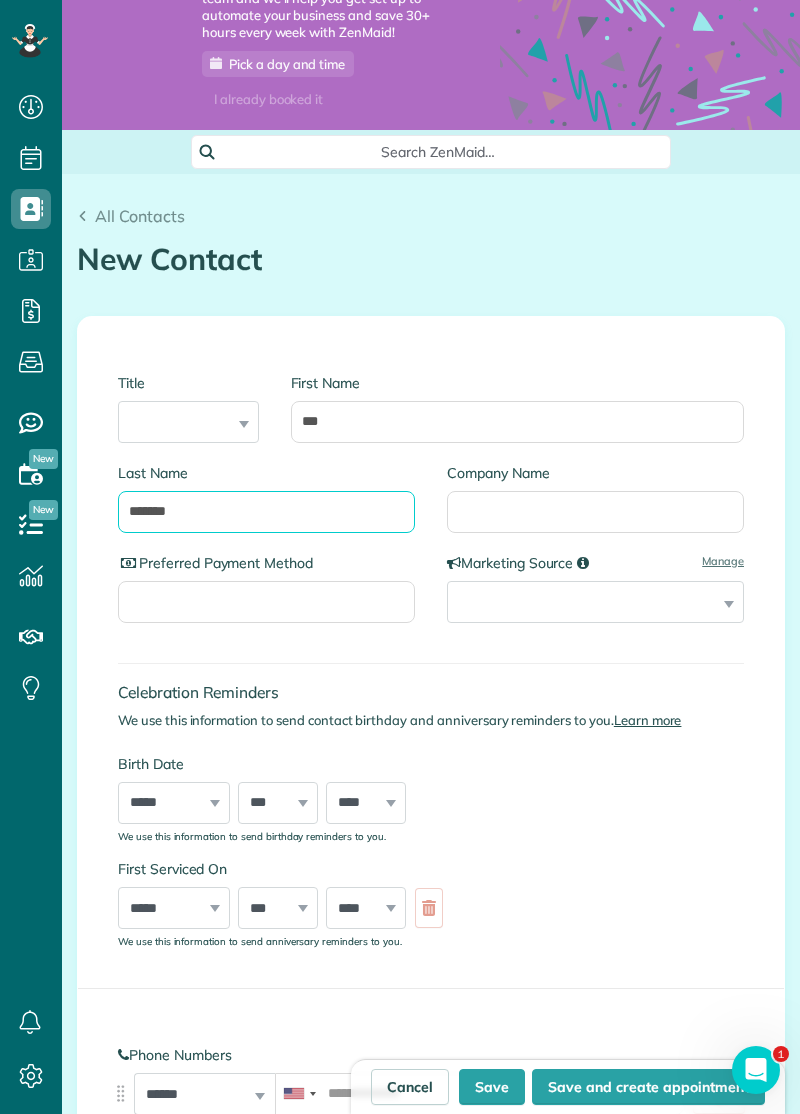 scroll, scrollTop: 186, scrollLeft: 0, axis: vertical 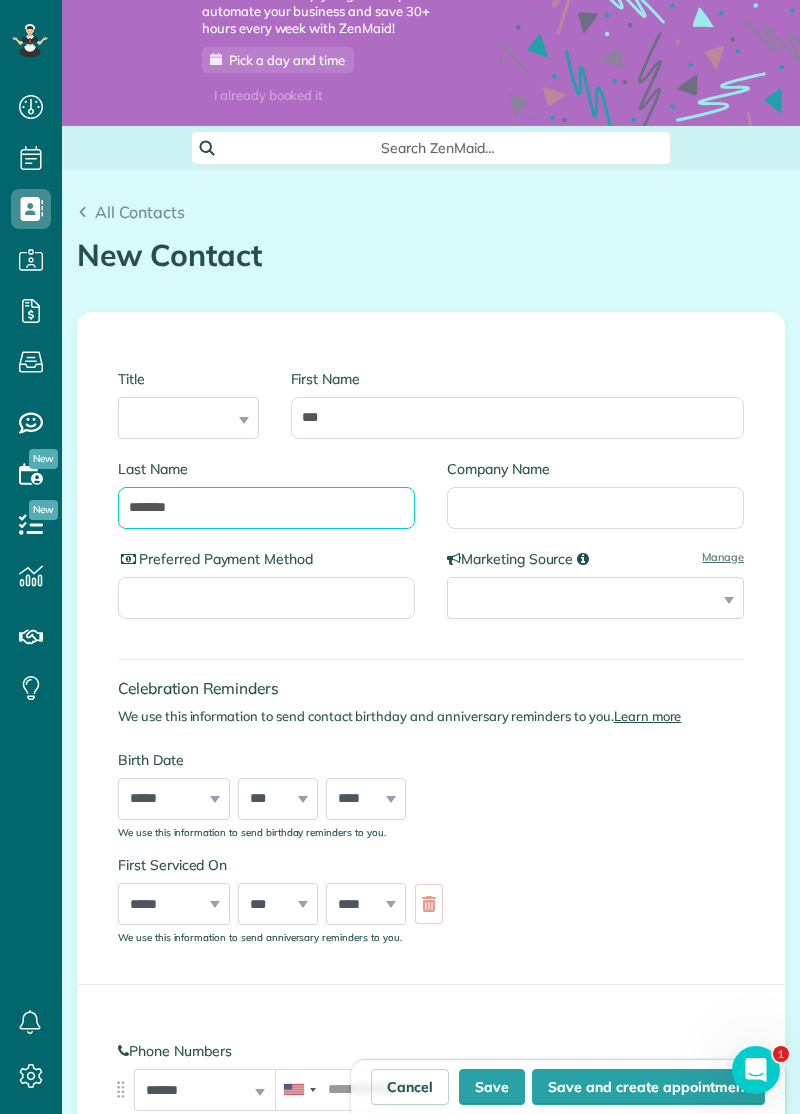 type on "*******" 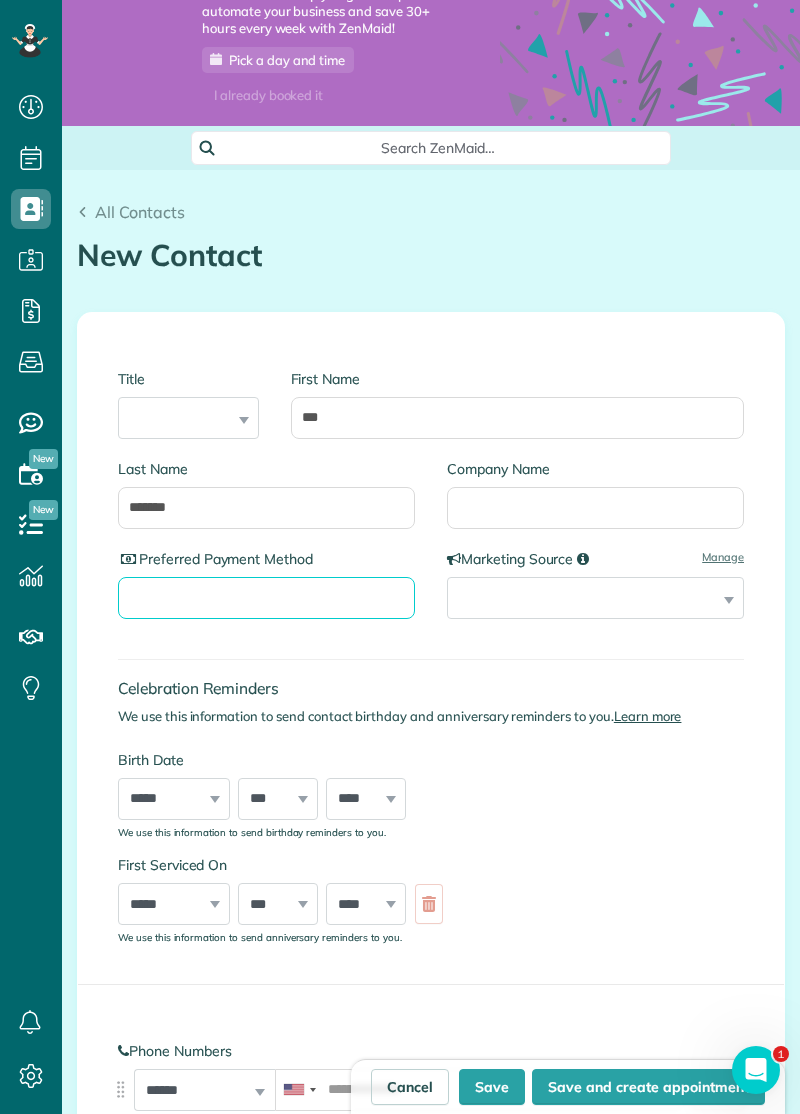 click on "Preferred Payment Method" at bounding box center [266, 598] 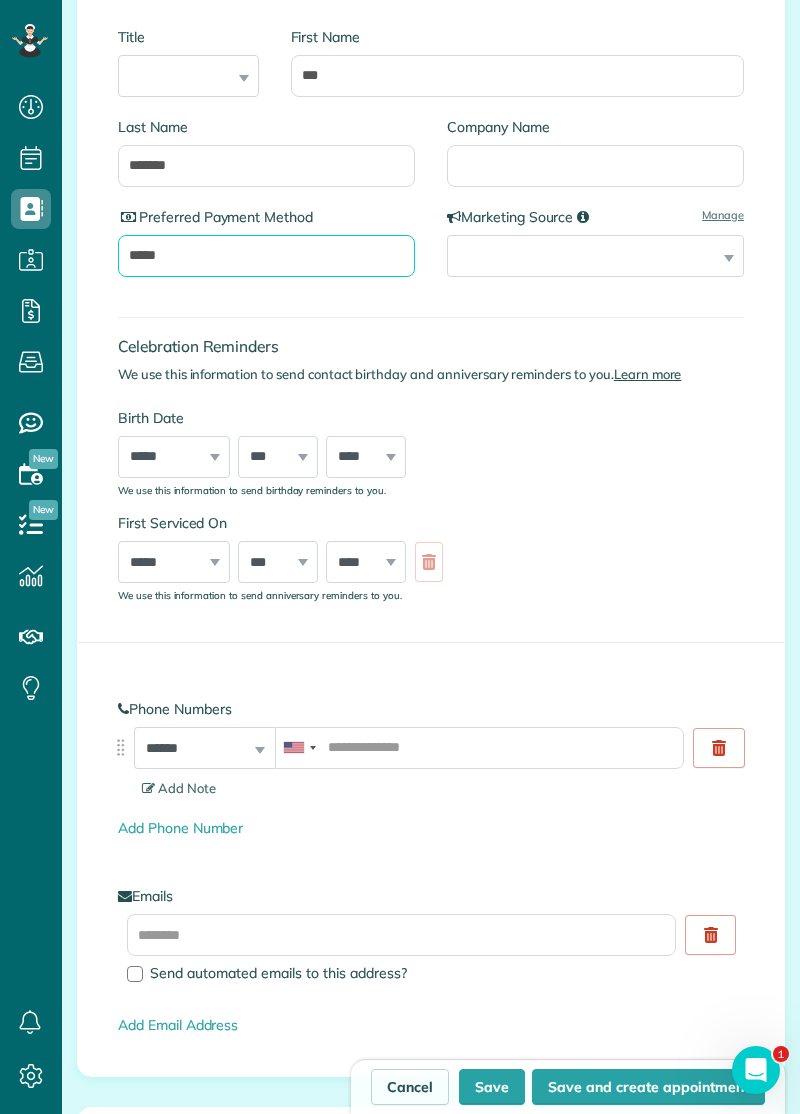 scroll, scrollTop: 532, scrollLeft: 0, axis: vertical 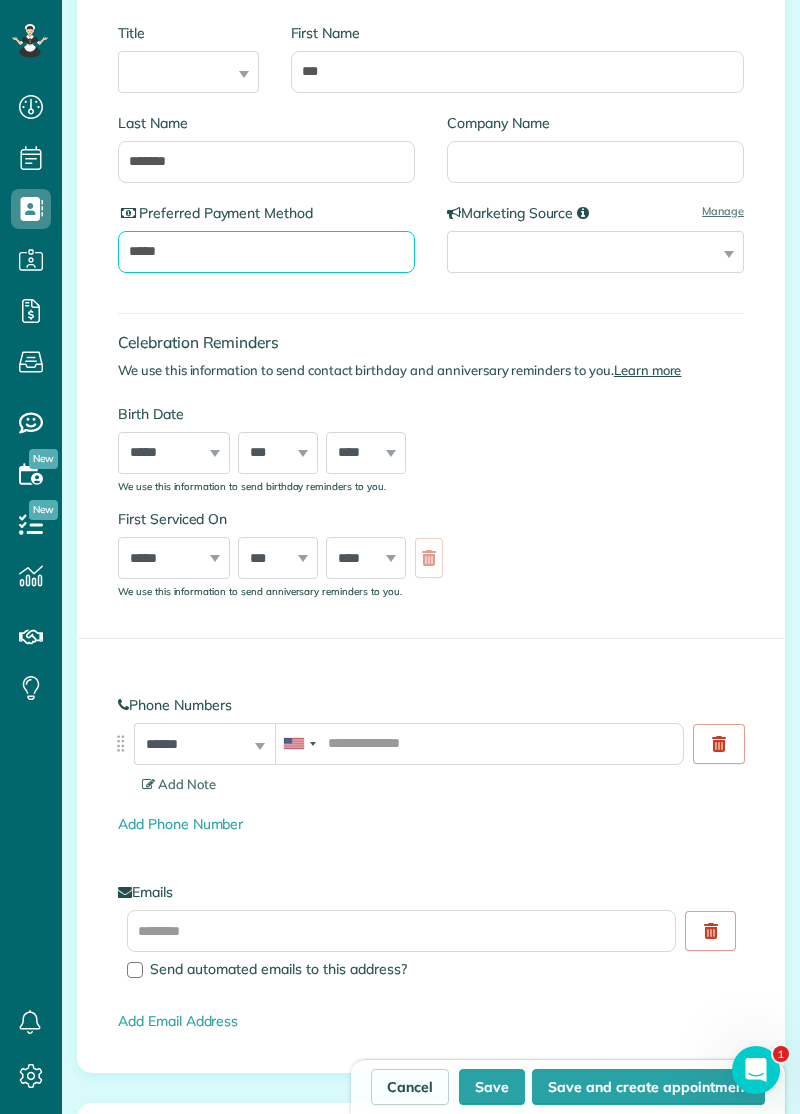 type on "*****" 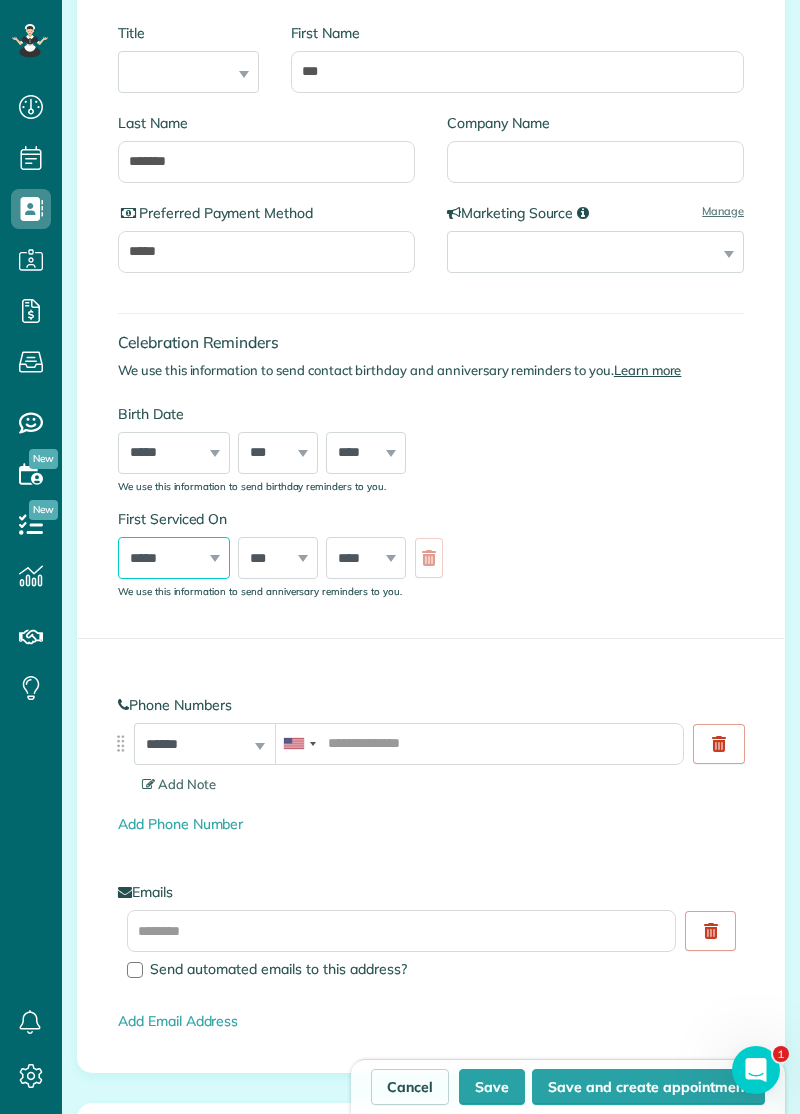 click on "*****
*******
********
*****
*****
***
****
****
******
*********
*******
********
********" at bounding box center [174, 558] 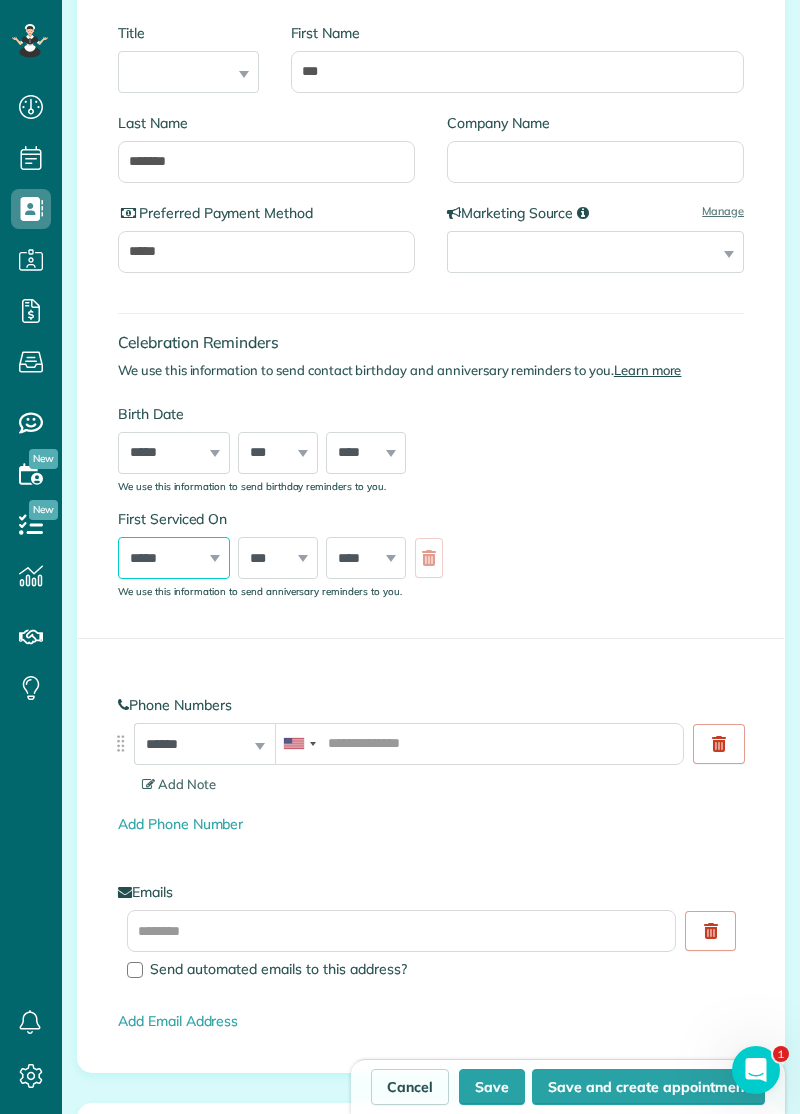 select on "*" 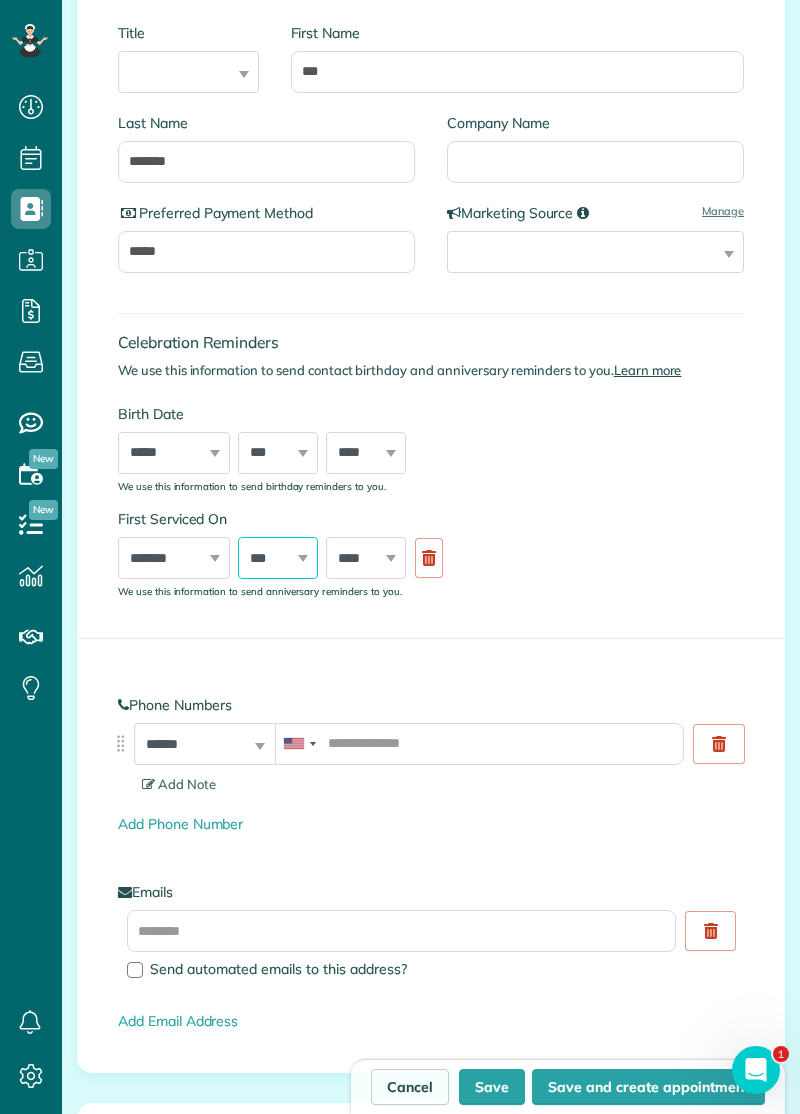click on "***
*
*
*
*
*
*
*
*
*
**
**
**
**
**
**
**
**
**
**
**
**
**
**
**
**
**
**
**
**
**
**" at bounding box center [278, 558] 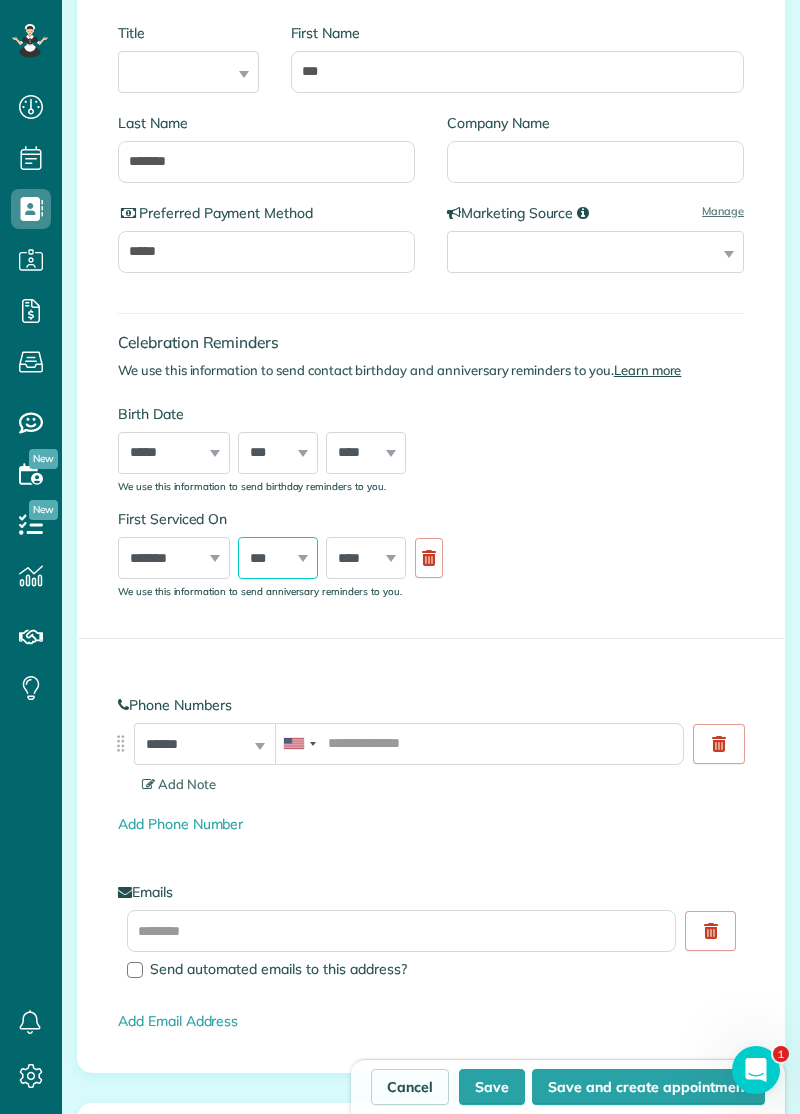 select on "**" 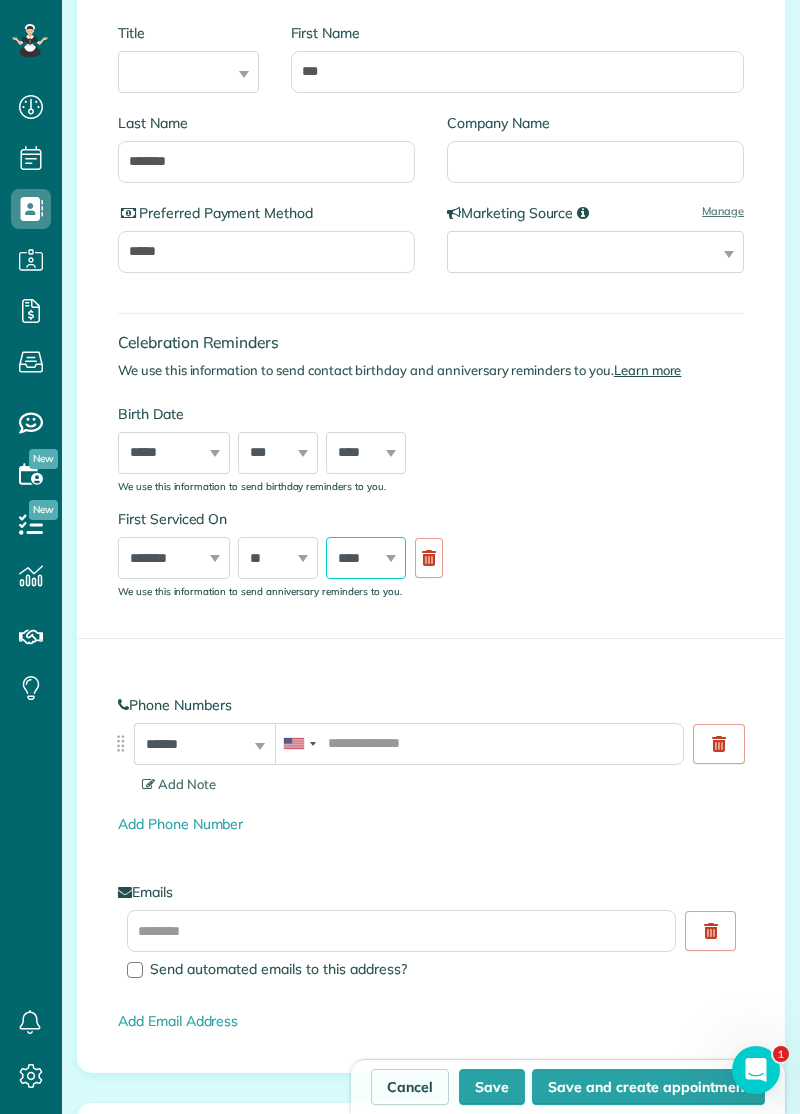 click on "****
****
****
****
****
****
****
****
****
****
****
****
****
****
****
****
****
****
****
****
****
****
****
****
****
****
****
****
****
****
****
****
****
****
****
****
****
****
****
****
****
****
****
****
****
****
****
****
****
****
****
****" at bounding box center (366, 558) 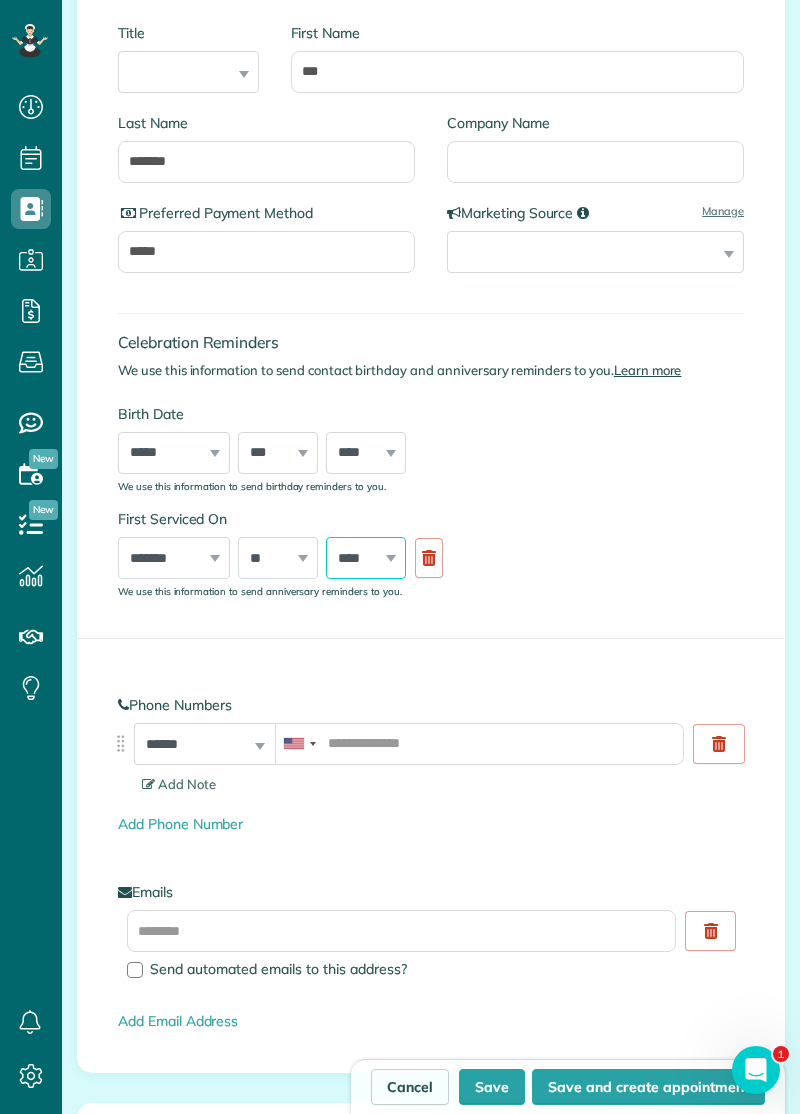 select on "****" 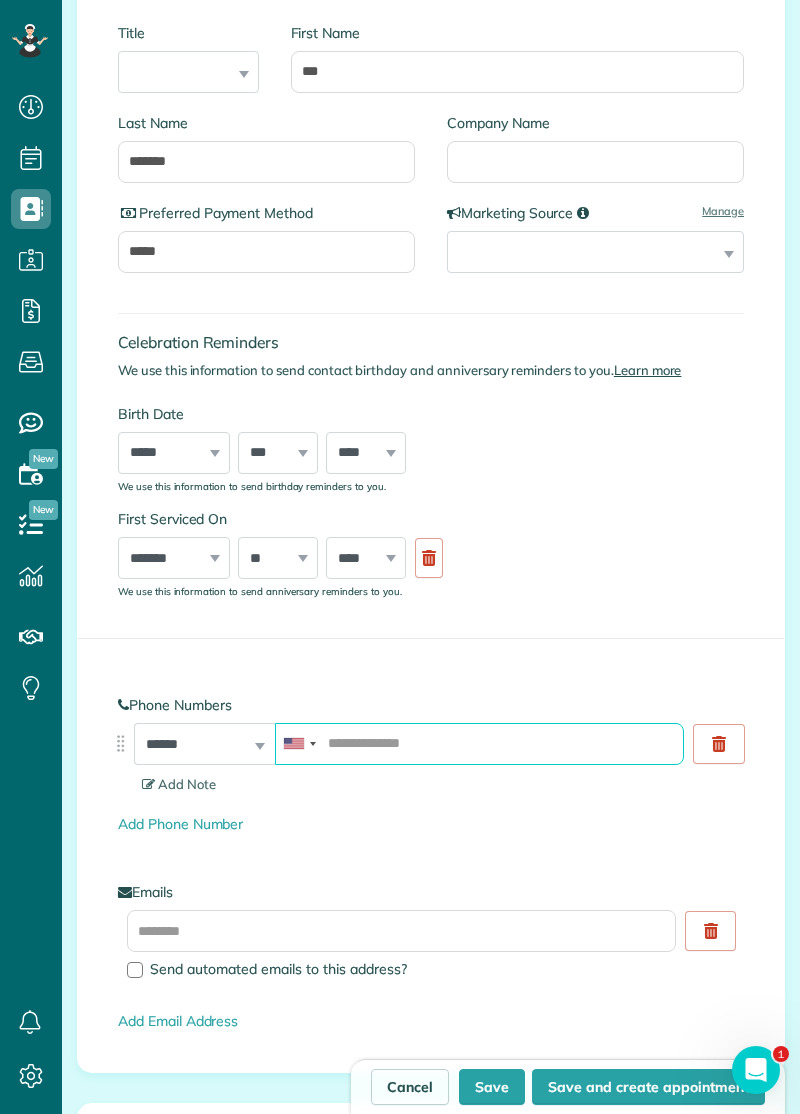 click at bounding box center [479, 744] 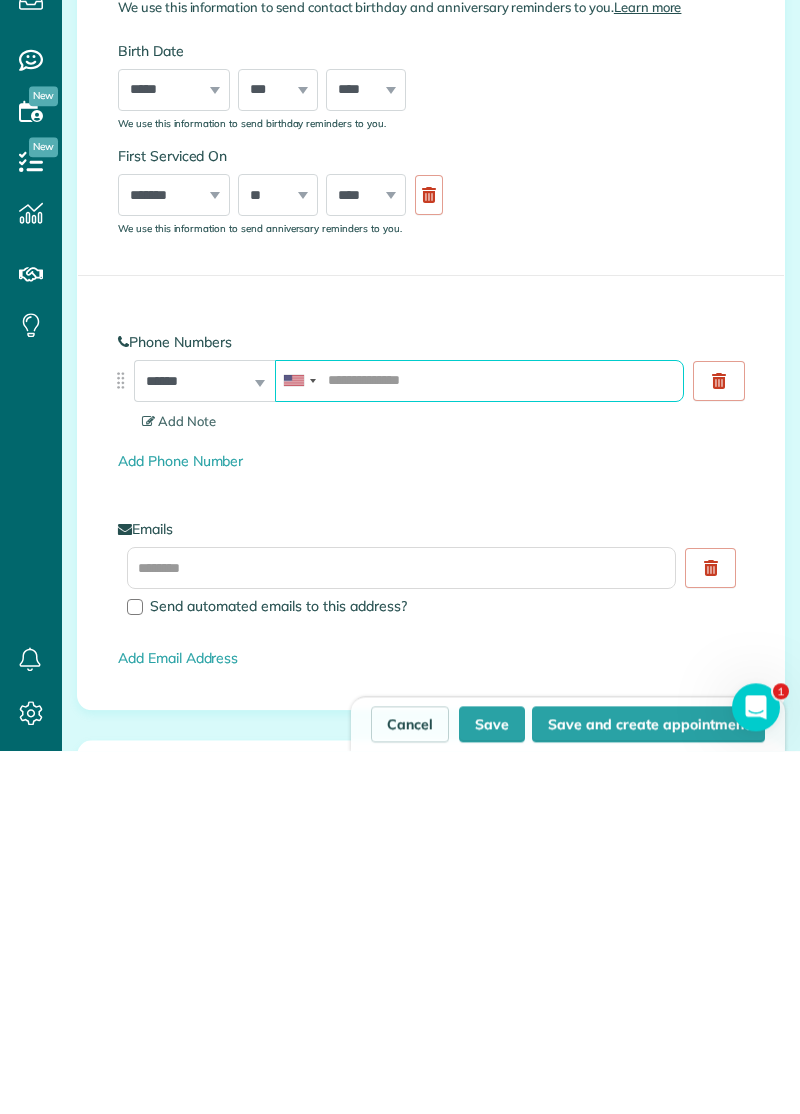 scroll, scrollTop: 2, scrollLeft: 0, axis: vertical 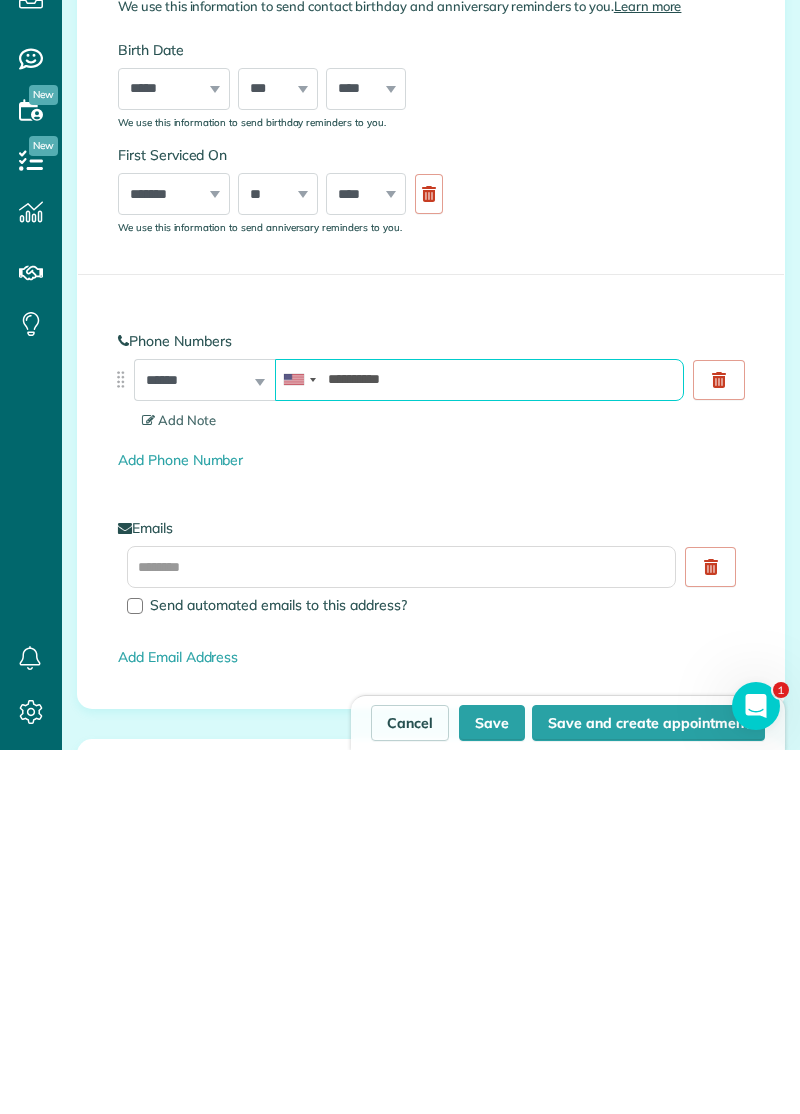type on "**********" 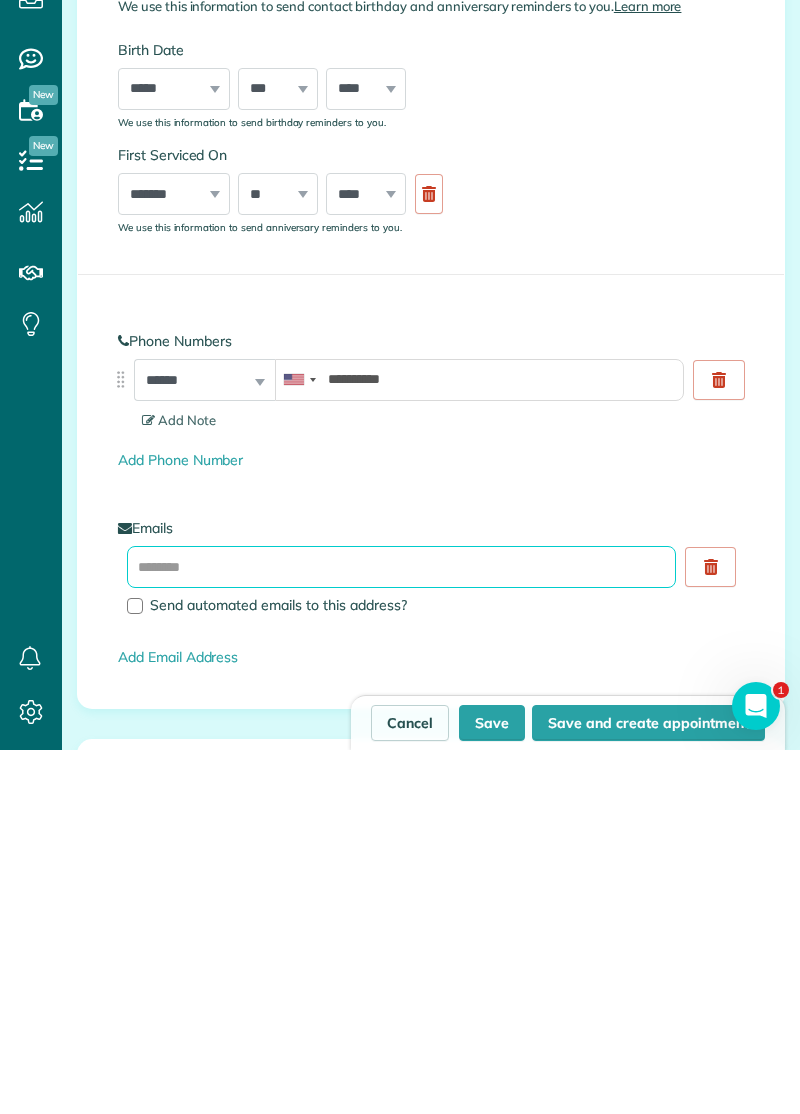 click at bounding box center (401, 931) 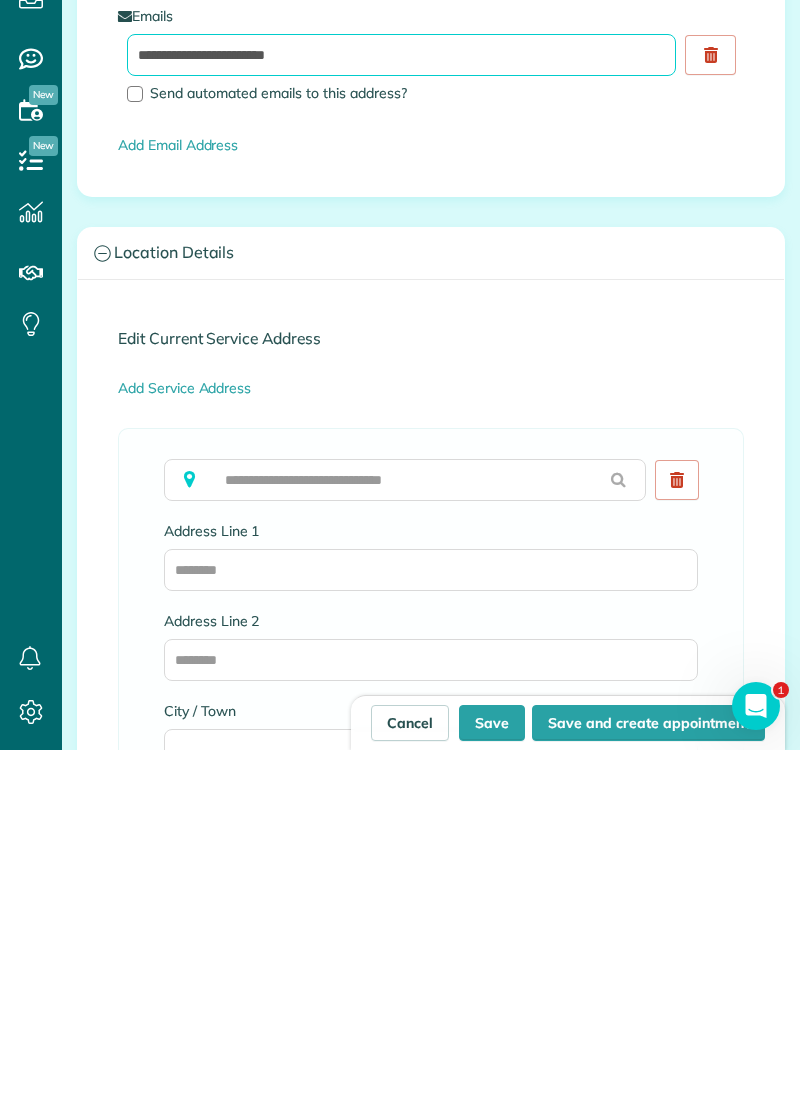 scroll, scrollTop: 1048, scrollLeft: 0, axis: vertical 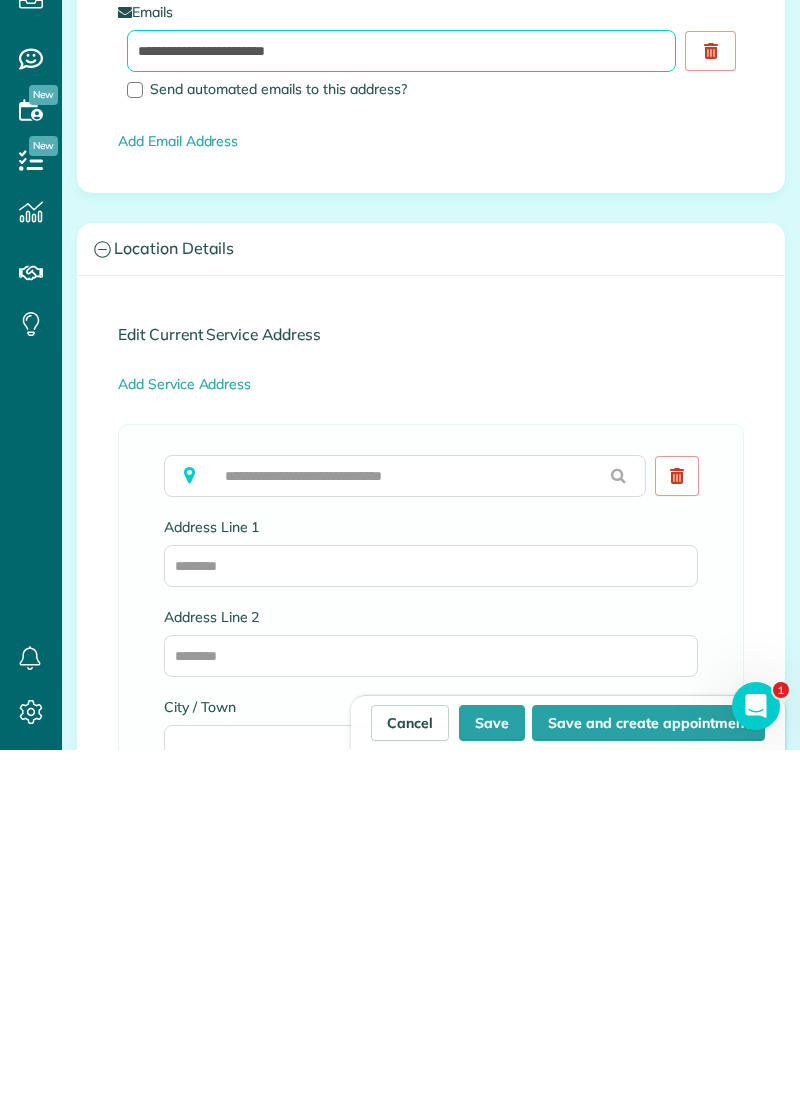 type on "**********" 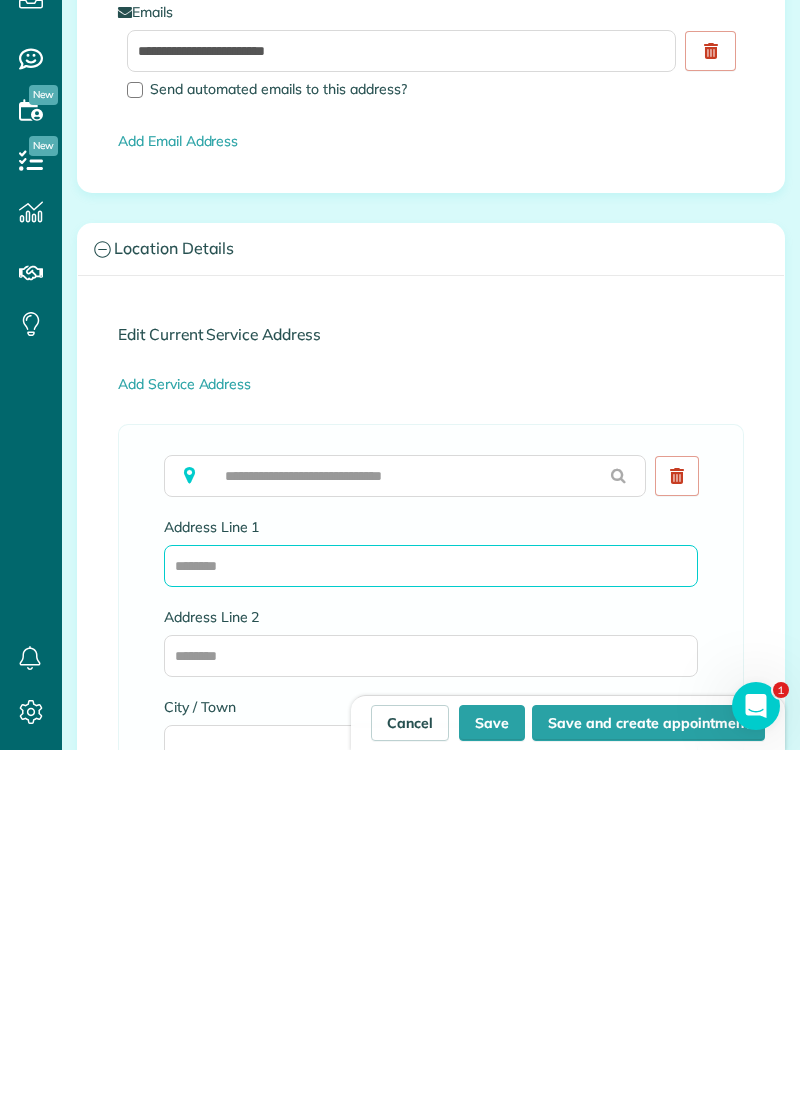 click on "Address Line 1" at bounding box center [431, 930] 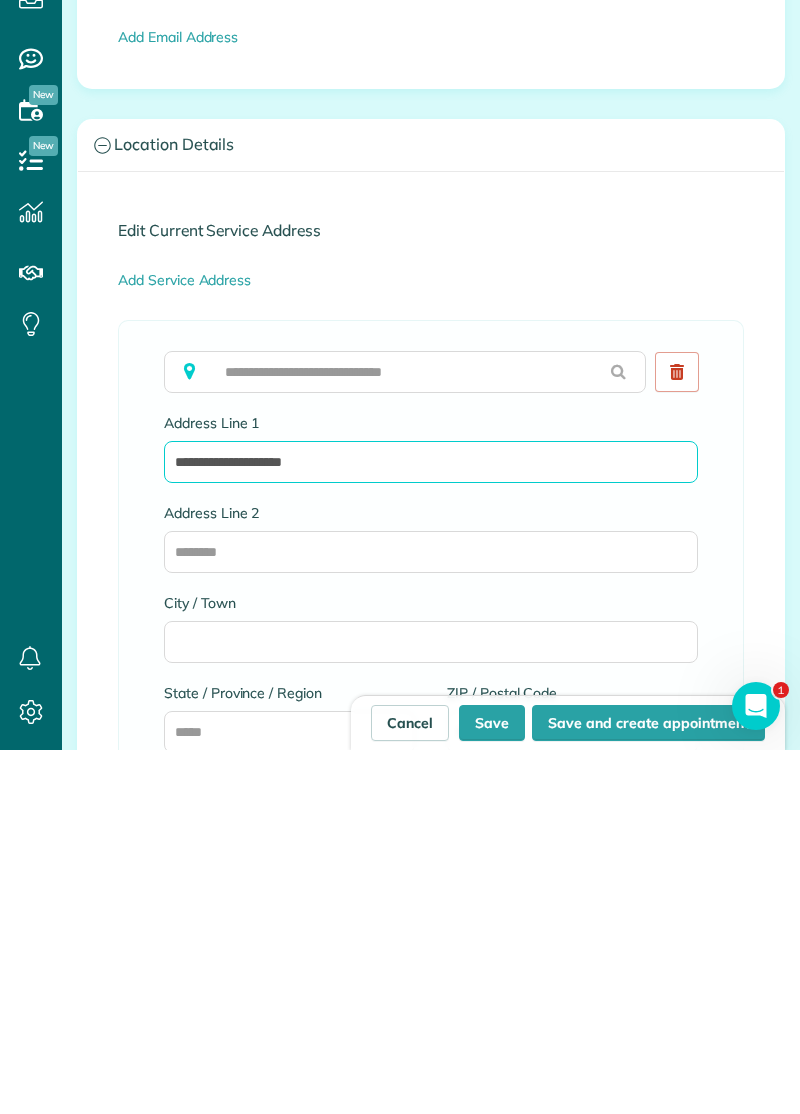 scroll, scrollTop: 1154, scrollLeft: 0, axis: vertical 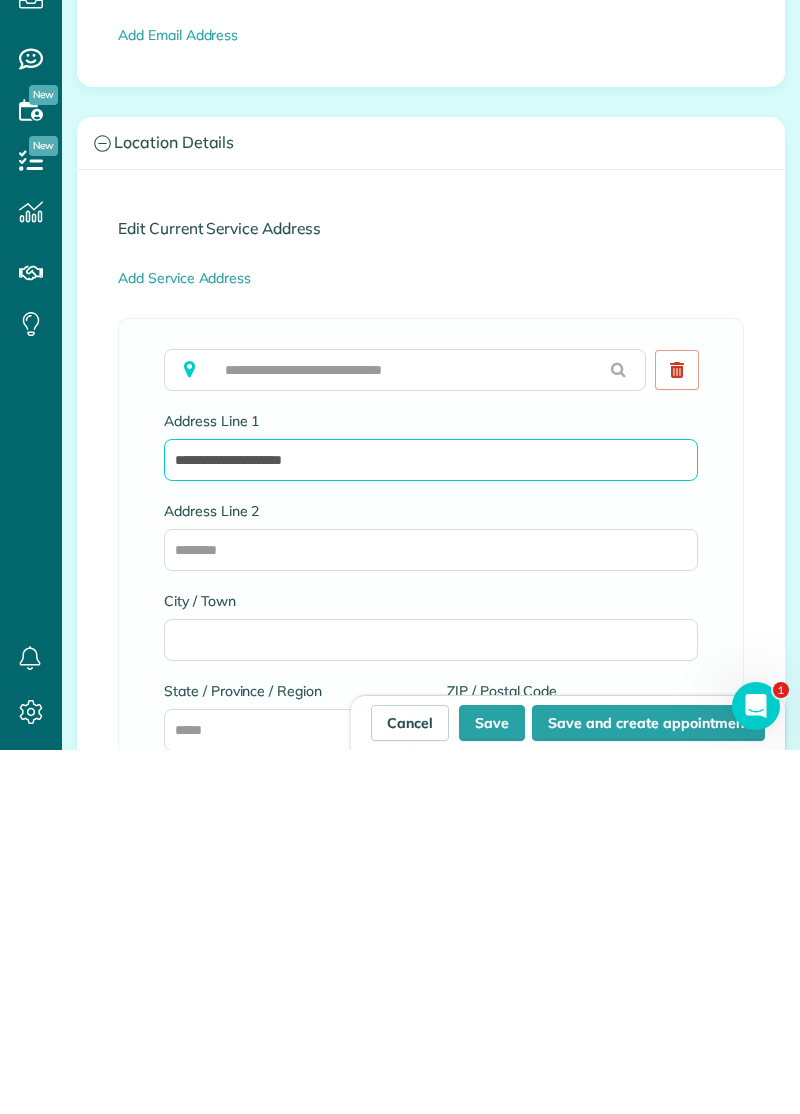 type on "**********" 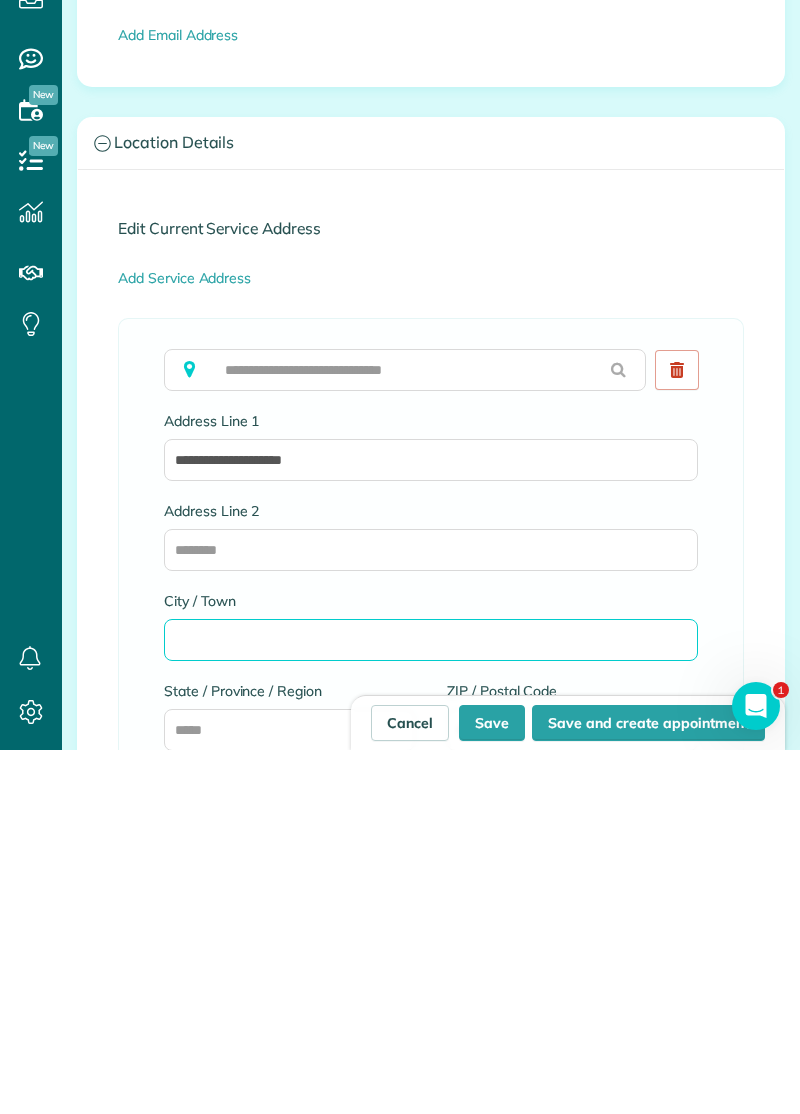 click on "City / Town" at bounding box center [431, 1004] 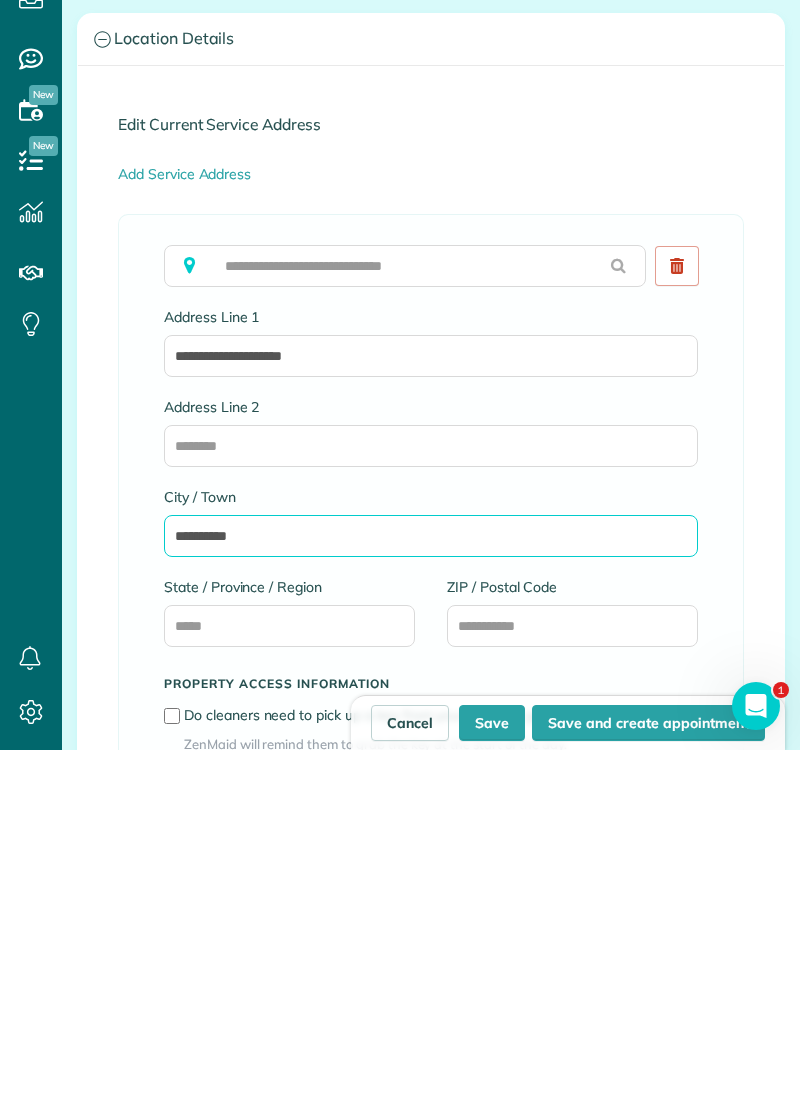 scroll, scrollTop: 1260, scrollLeft: 0, axis: vertical 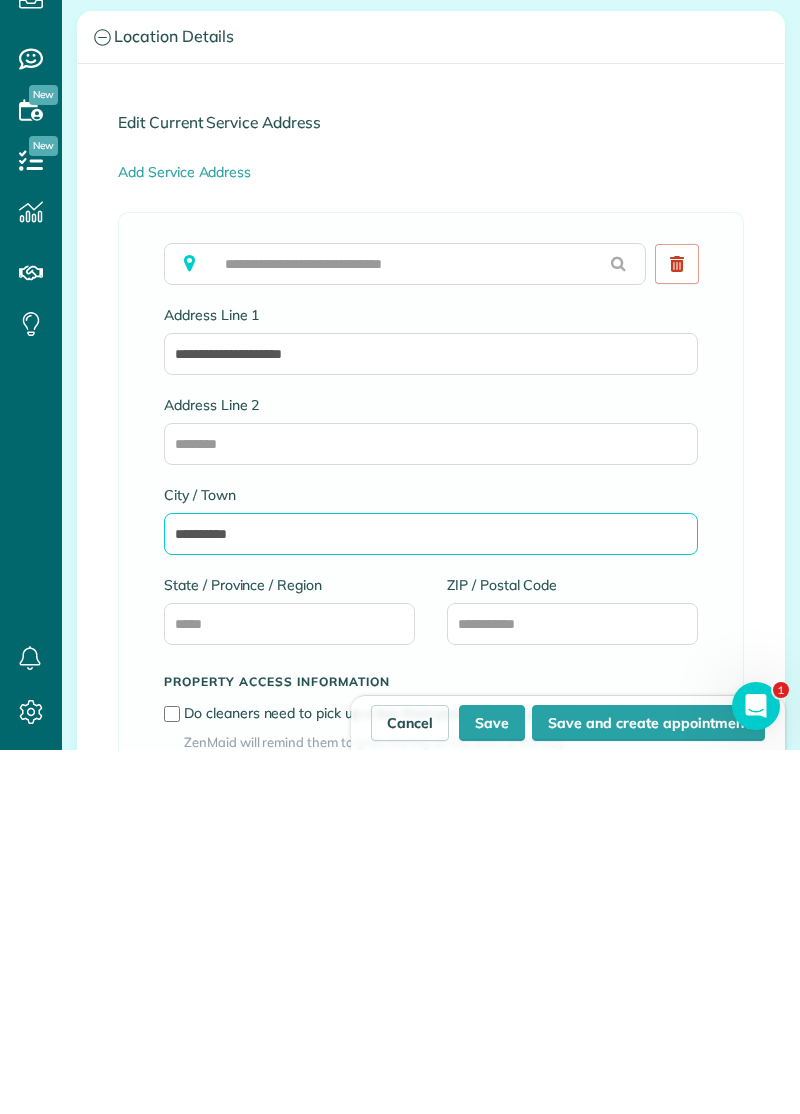 type on "*********" 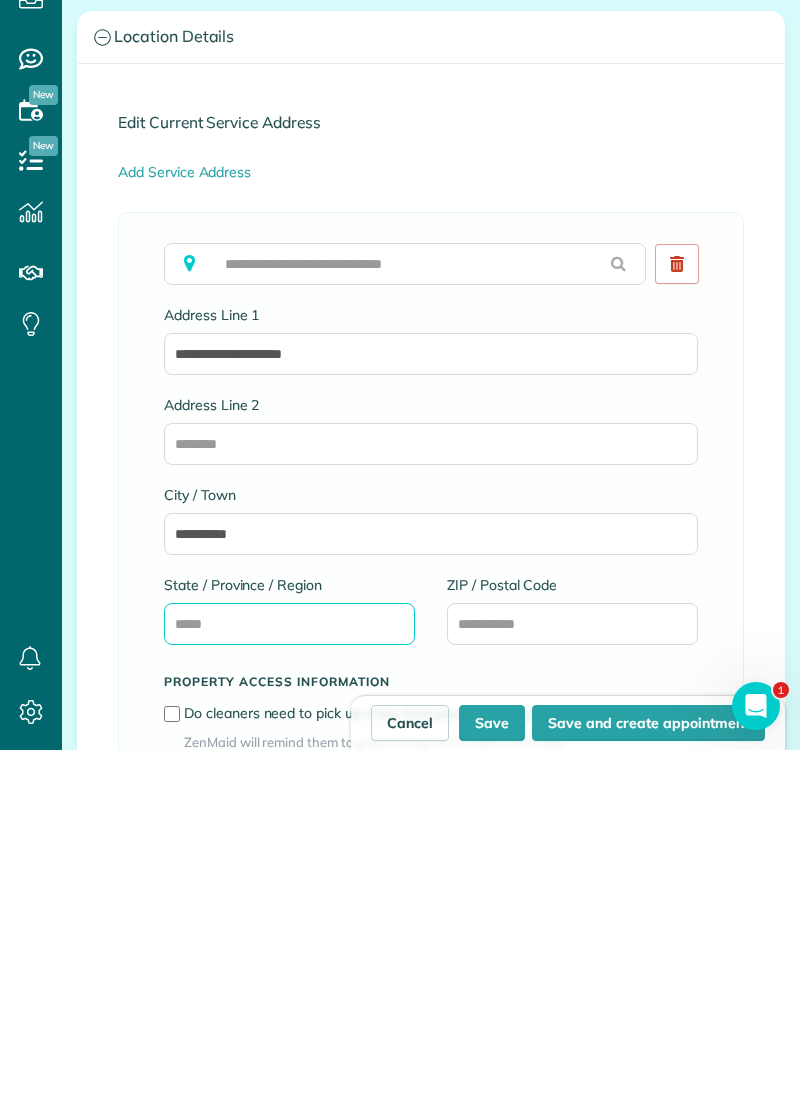 click on "State / Province / Region" at bounding box center [289, 988] 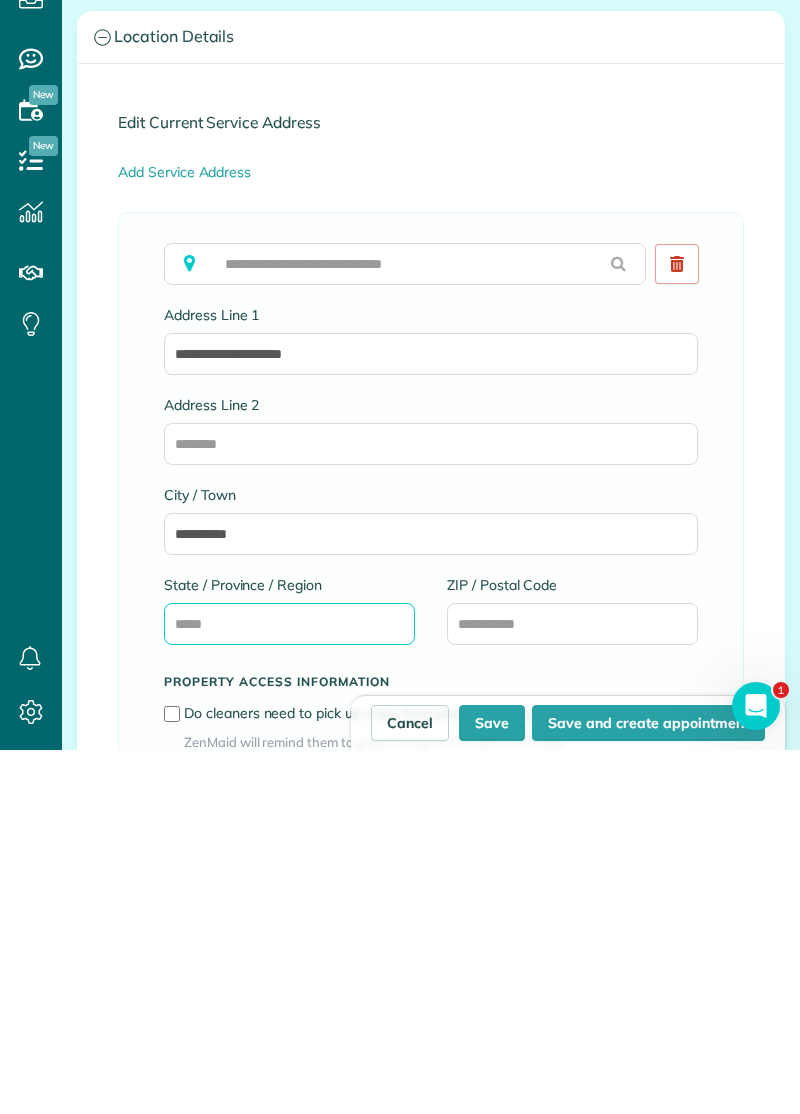 type on "**" 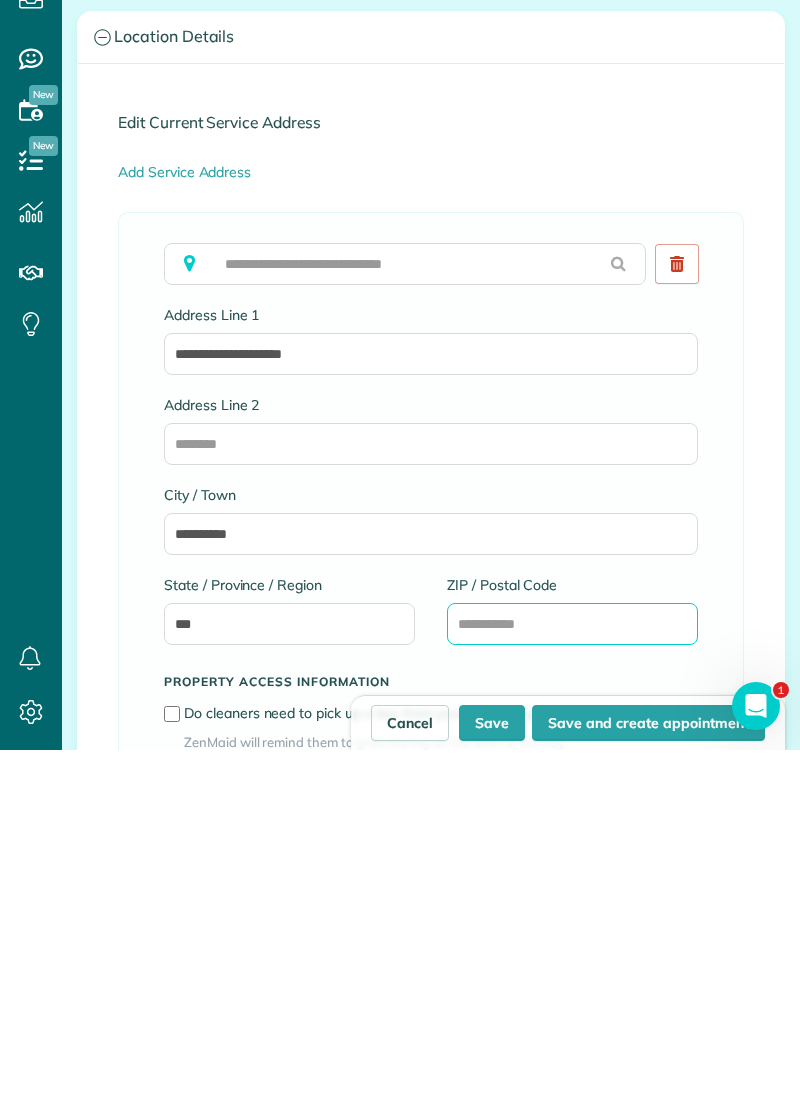 click on "ZIP / Postal Code" at bounding box center (572, 988) 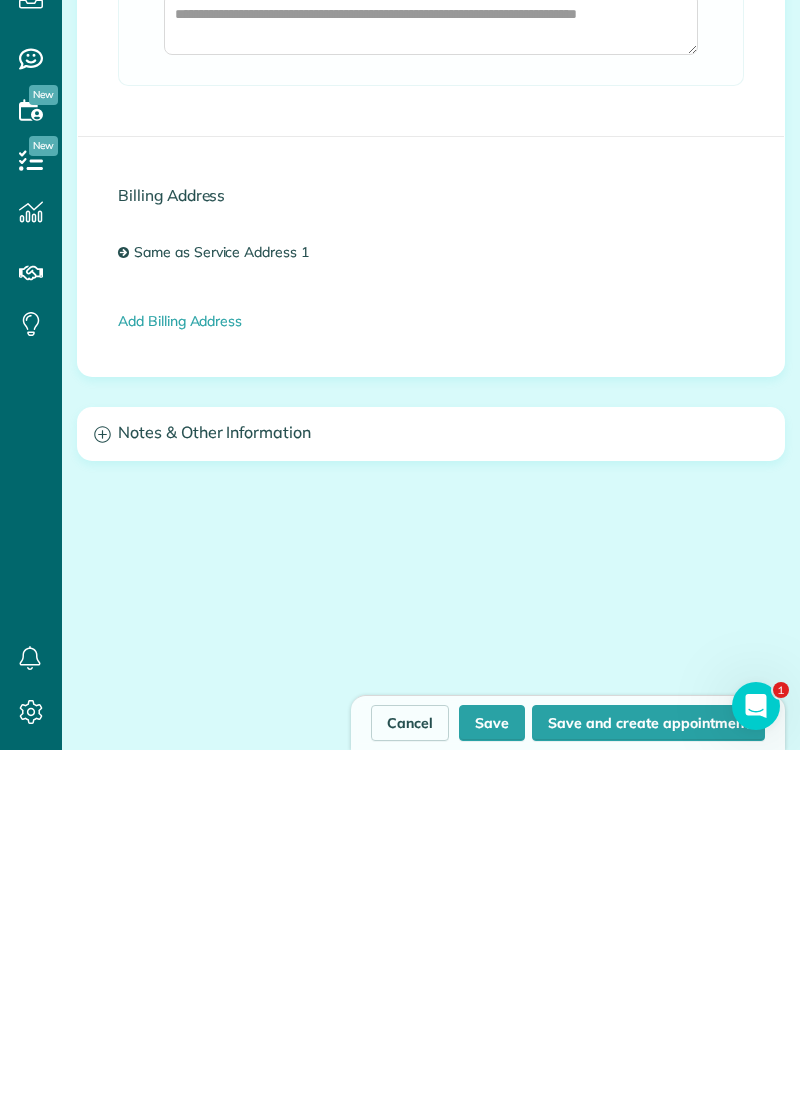 scroll, scrollTop: 2142, scrollLeft: 0, axis: vertical 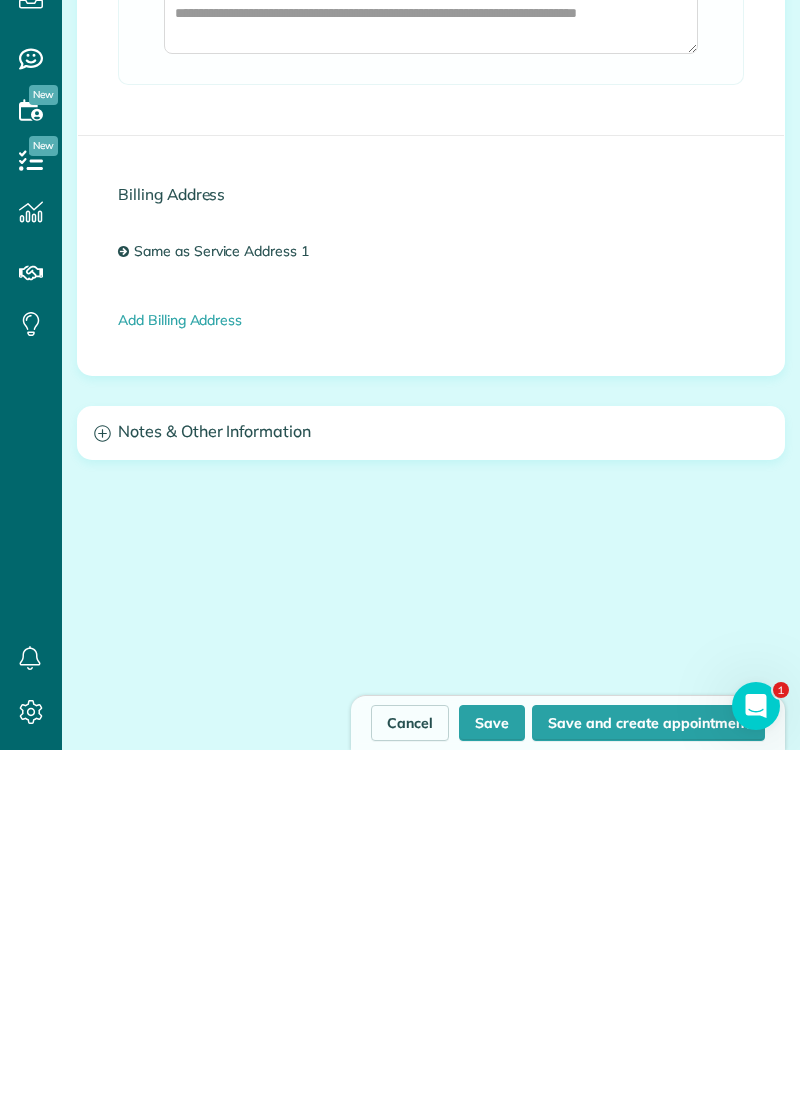type on "*****" 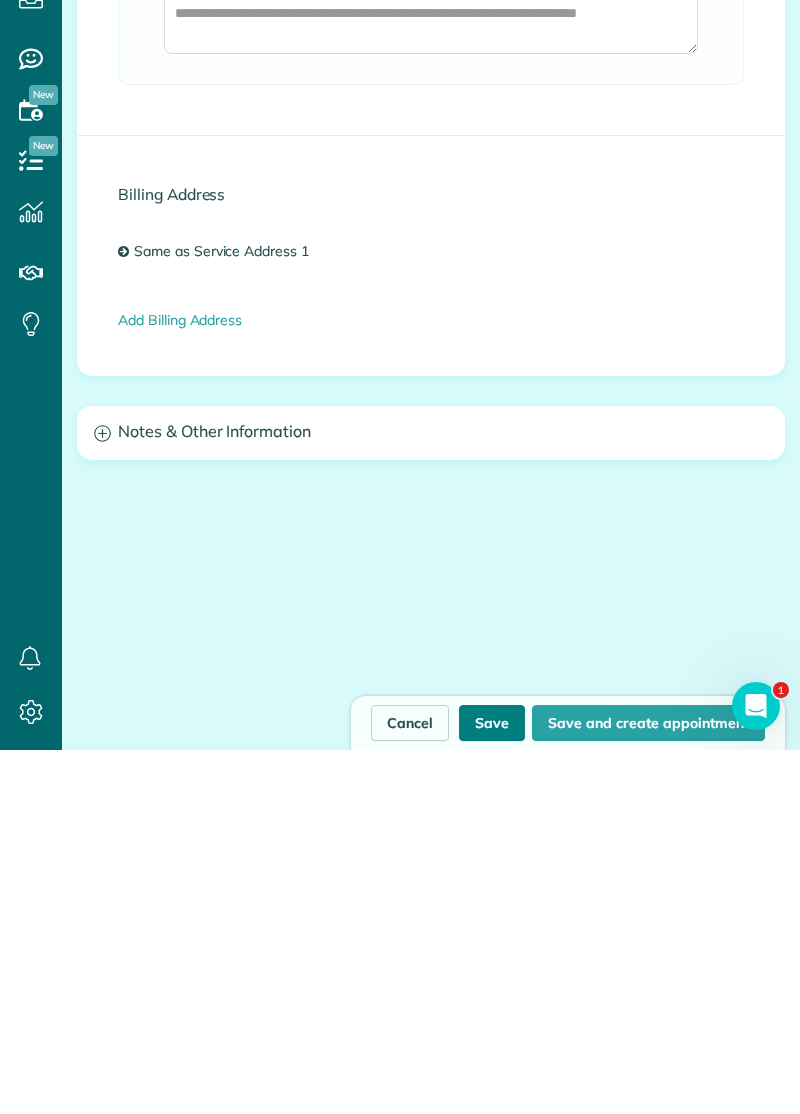 click on "Save" at bounding box center (492, 1087) 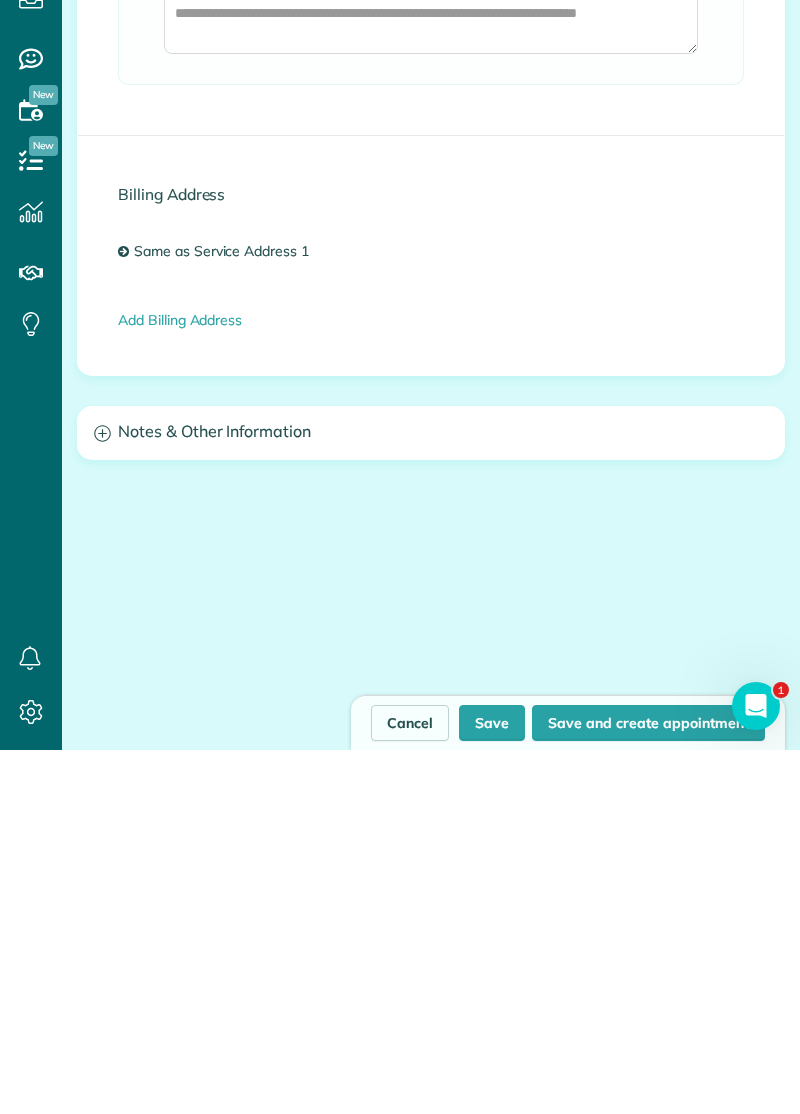 type on "**********" 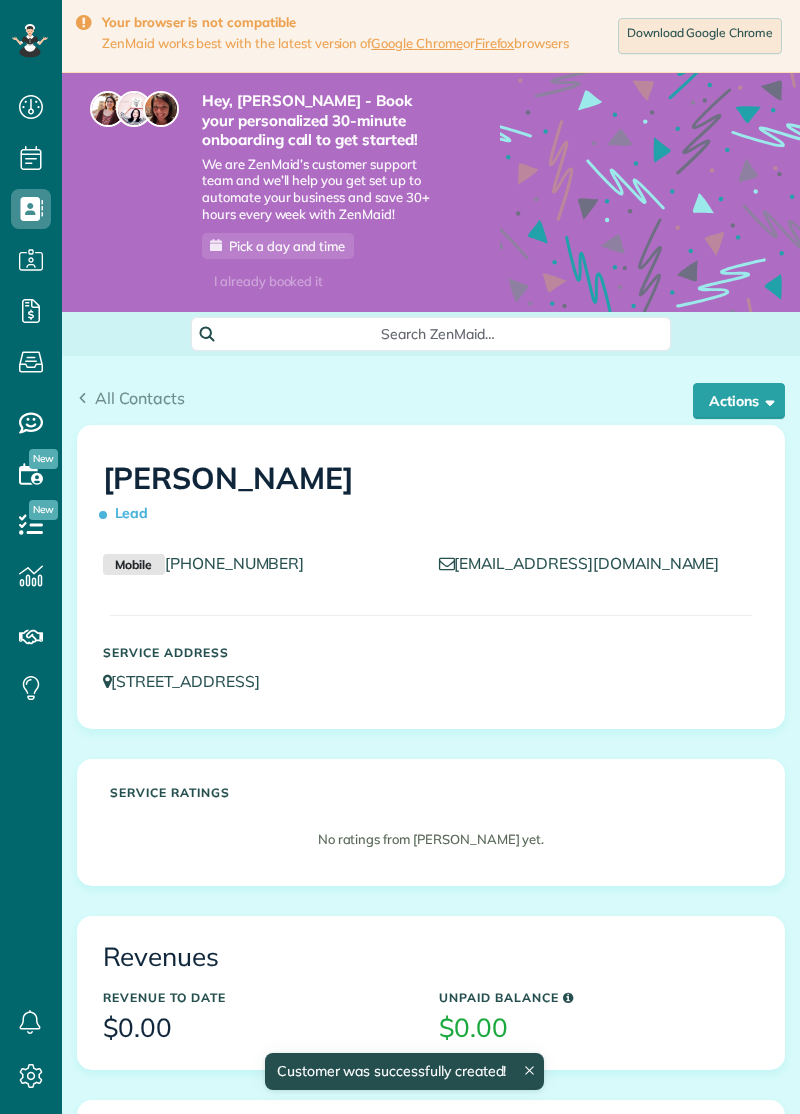 scroll, scrollTop: 0, scrollLeft: 0, axis: both 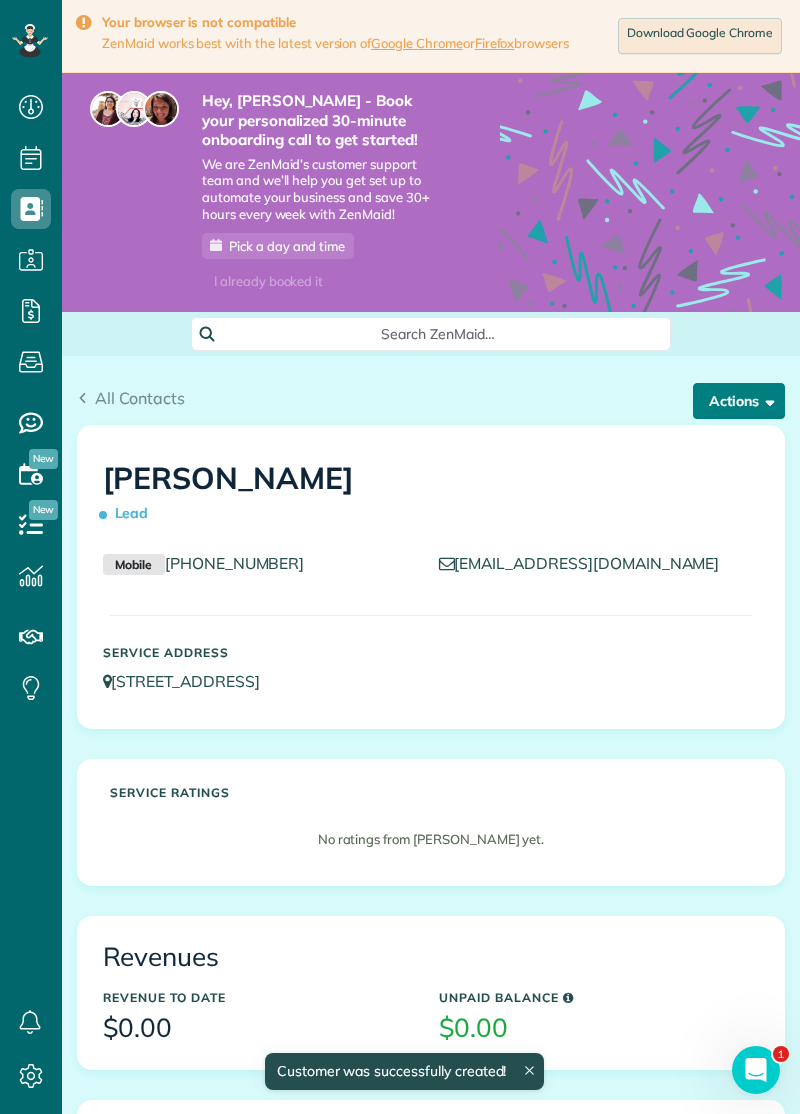 click on "Actions" at bounding box center [739, 401] 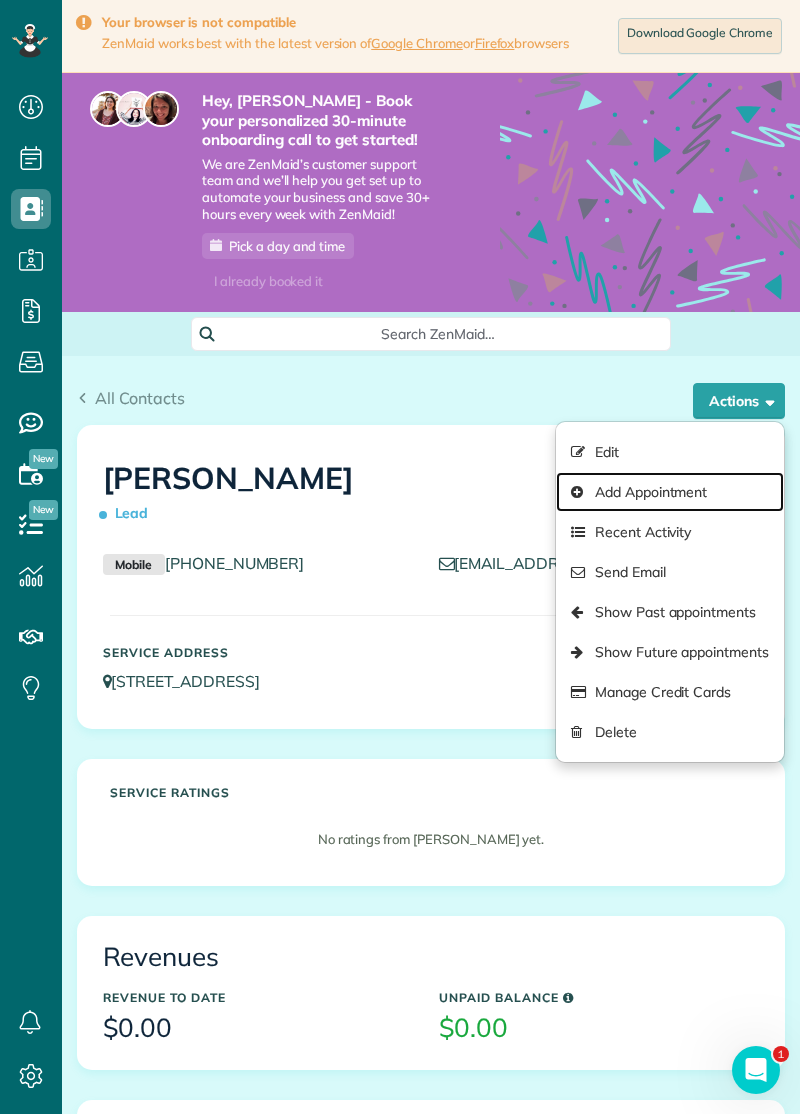 click on "Add Appointment" at bounding box center [670, 492] 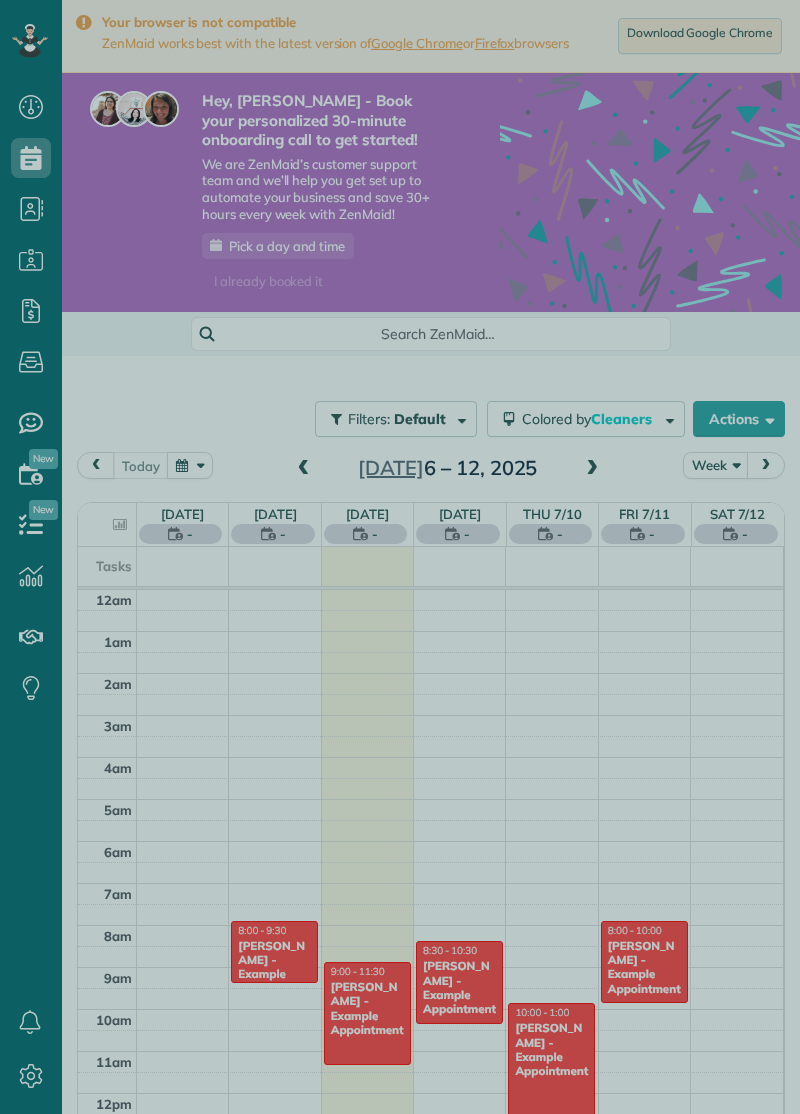 scroll, scrollTop: 0, scrollLeft: 0, axis: both 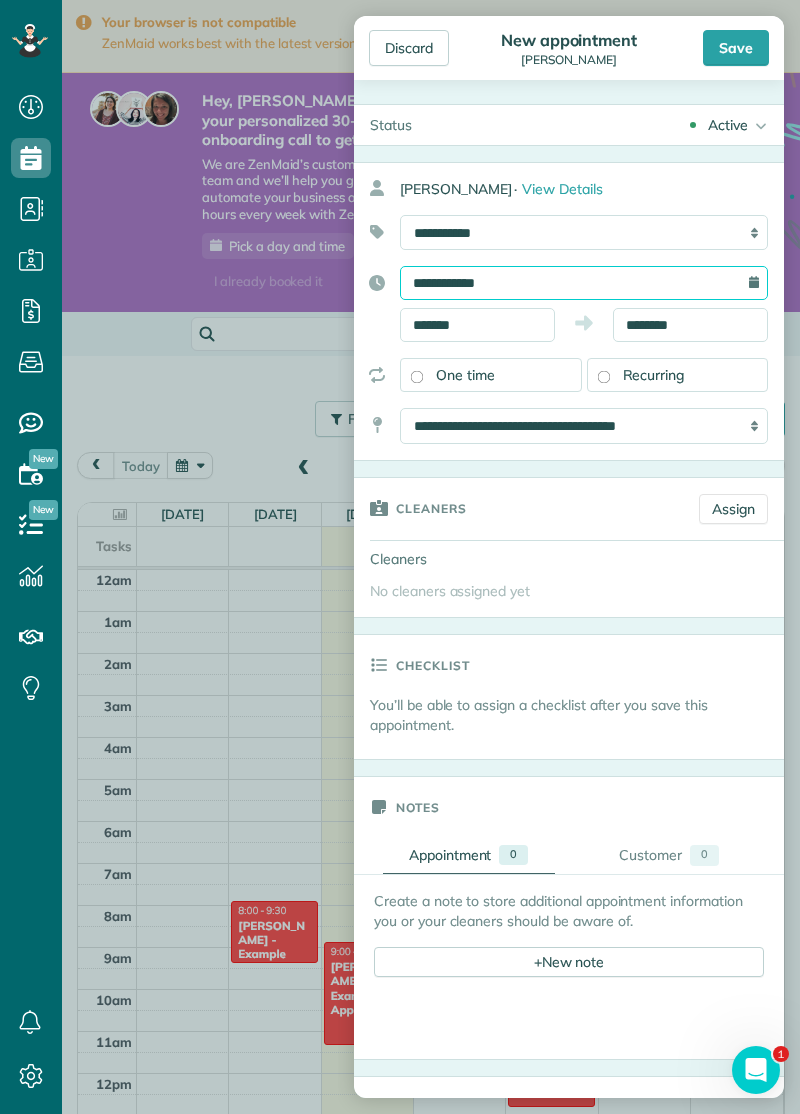 click on "**********" at bounding box center [584, 283] 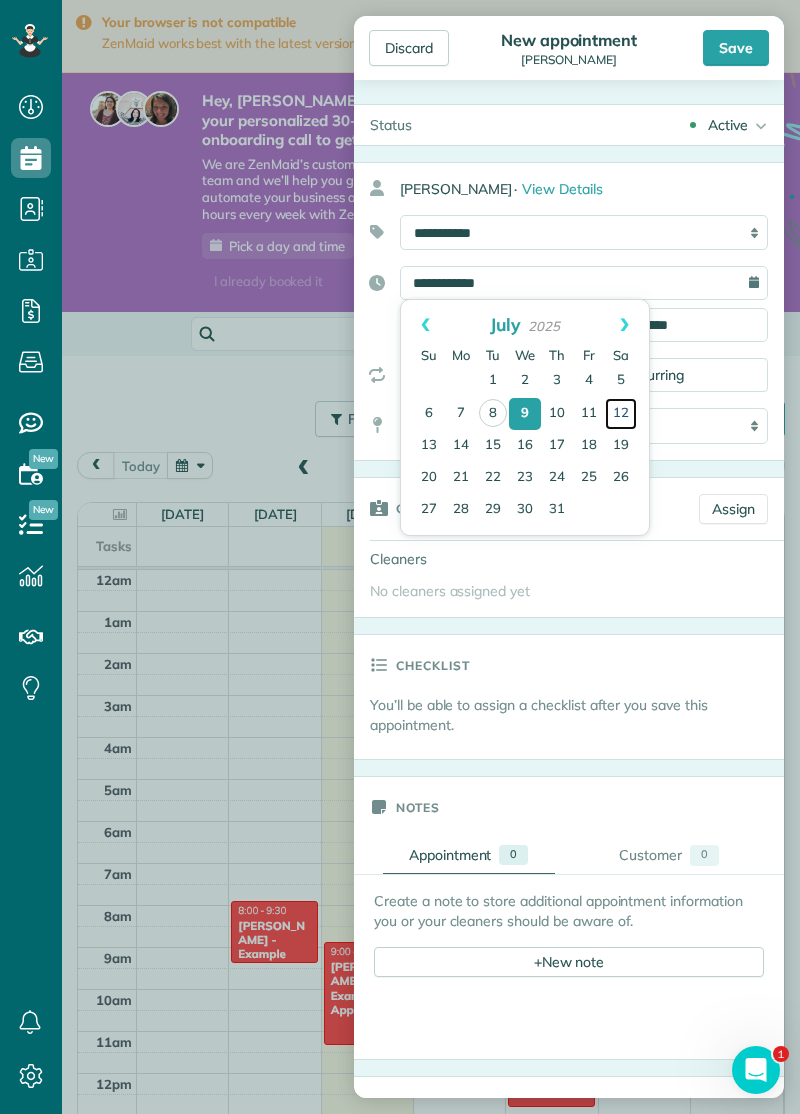 click on "12" at bounding box center (621, 414) 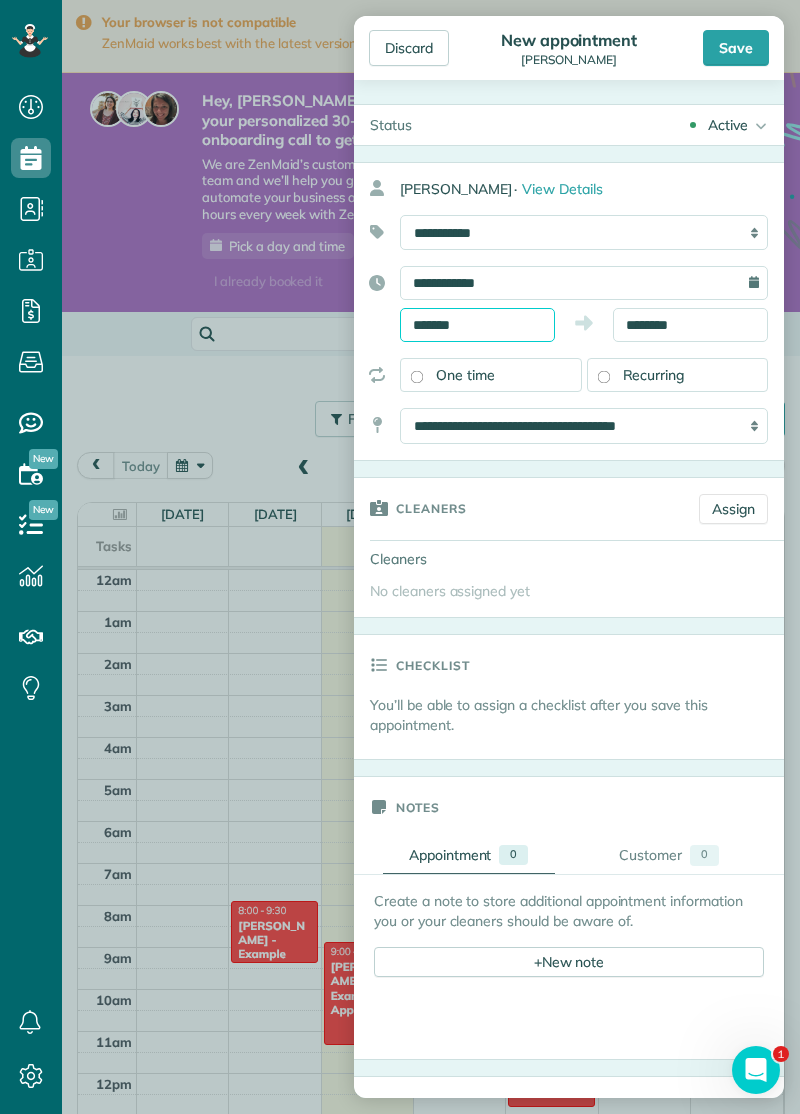 click on "*******" at bounding box center [477, 325] 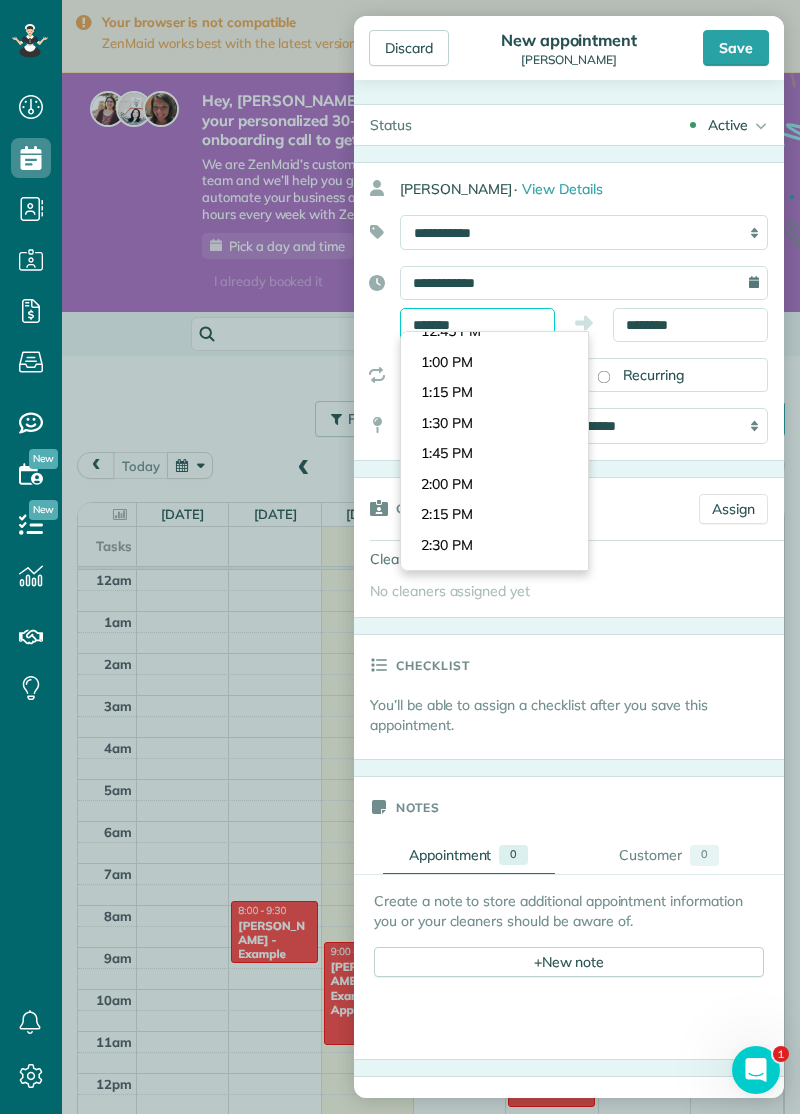 scroll, scrollTop: 1545, scrollLeft: 0, axis: vertical 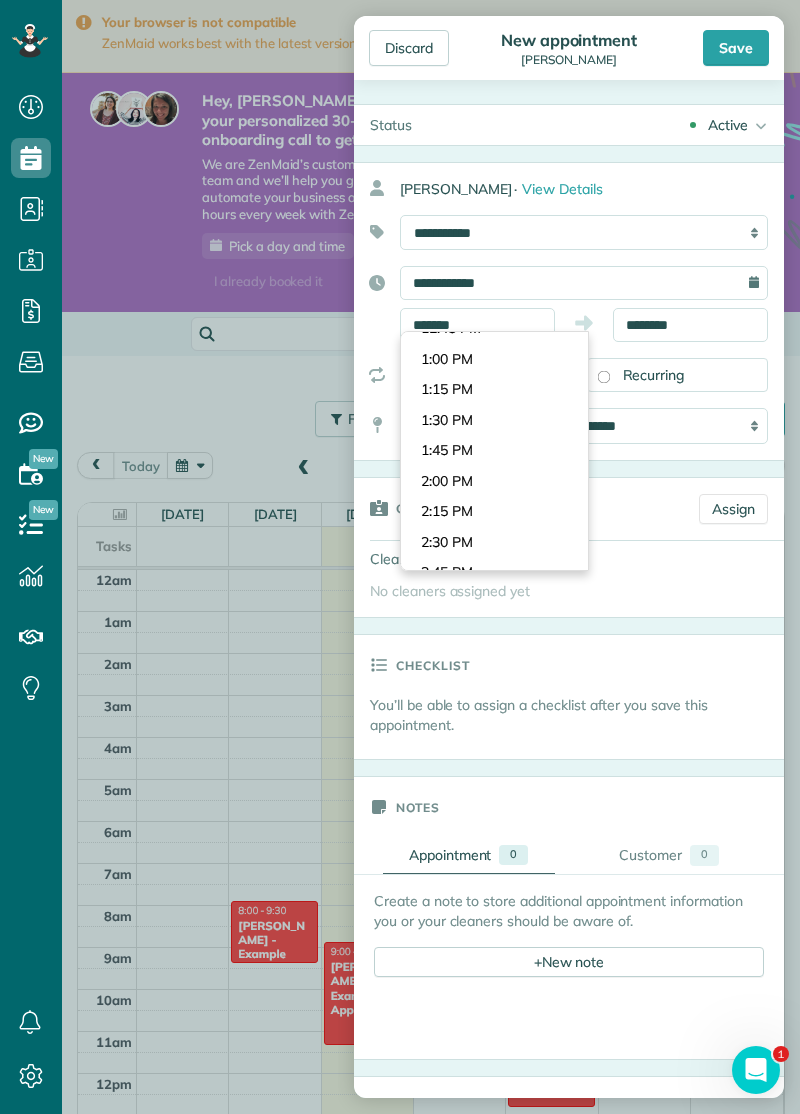 click on "Dashboard
Scheduling
Calendar View
List View
Dispatch View - Weekly scheduling (Beta)" at bounding box center (400, 557) 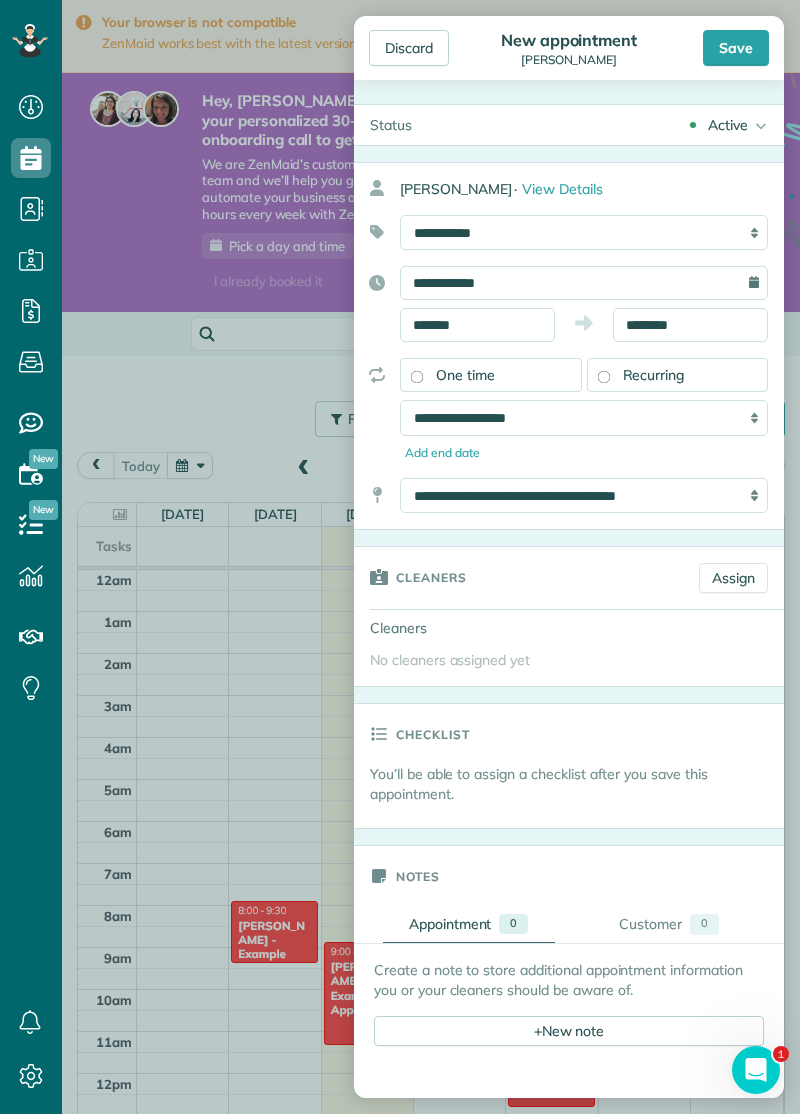 click on "**********" at bounding box center [584, 417] 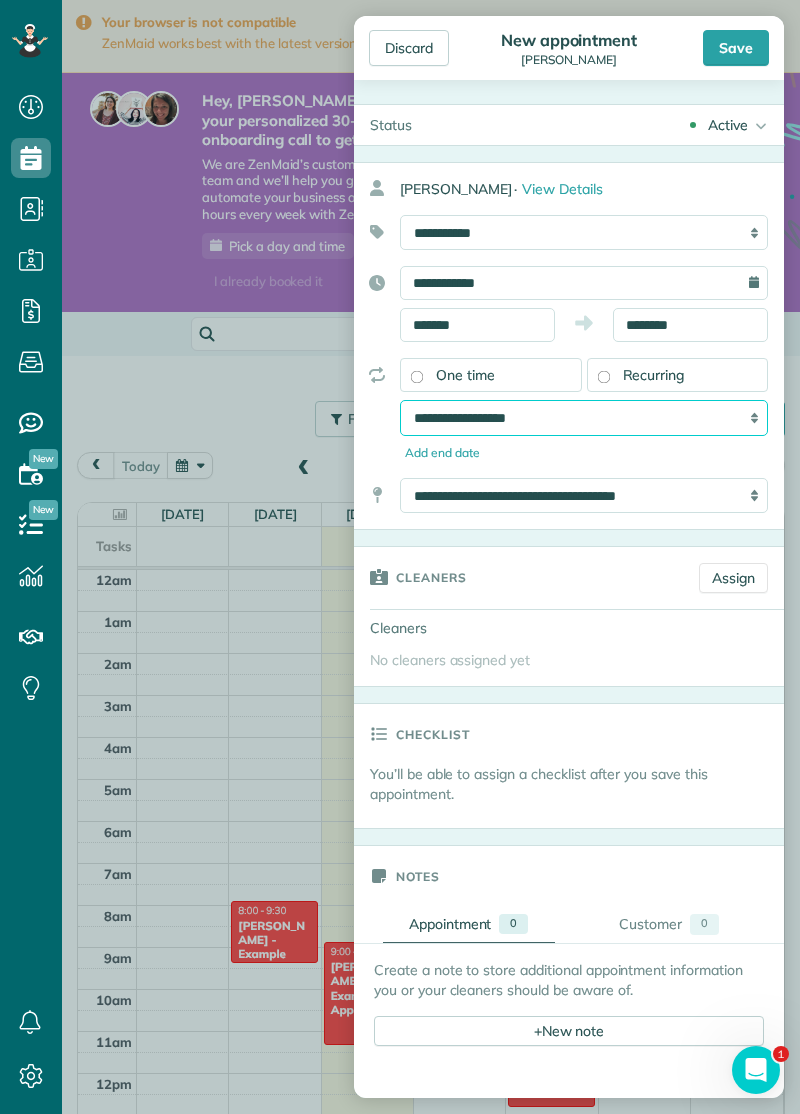 click on "**********" at bounding box center (584, 417) 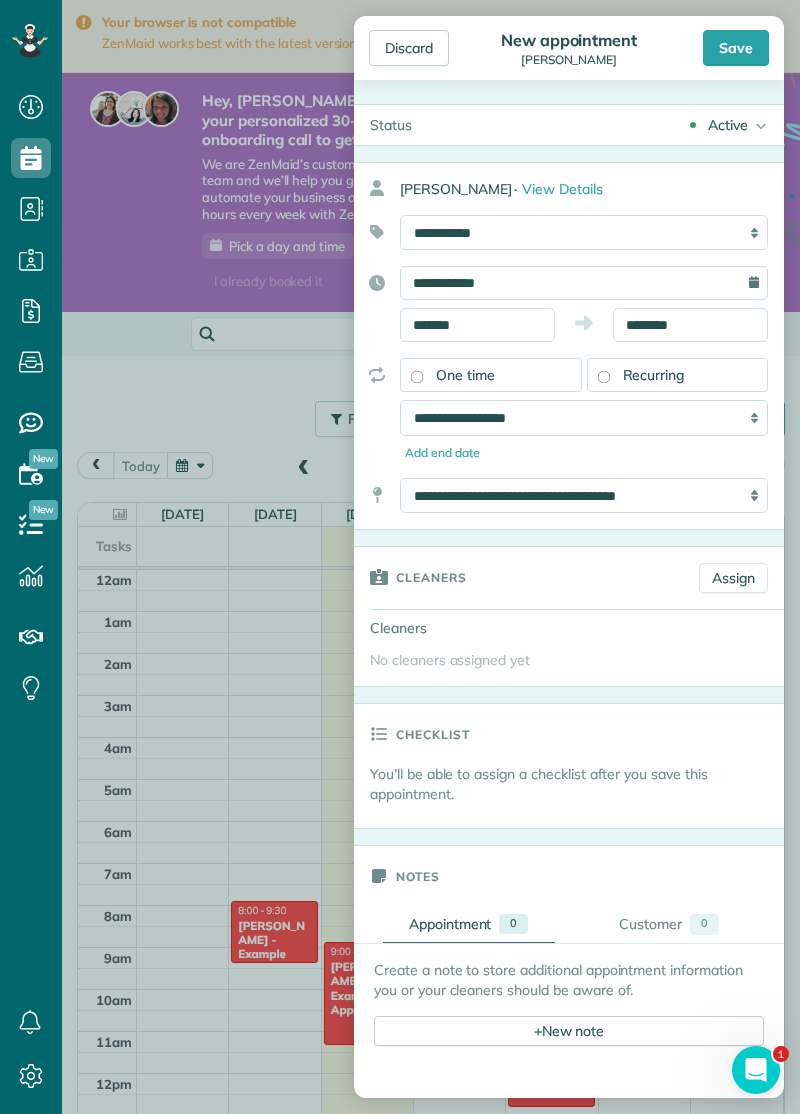 click on "Save" at bounding box center [736, 48] 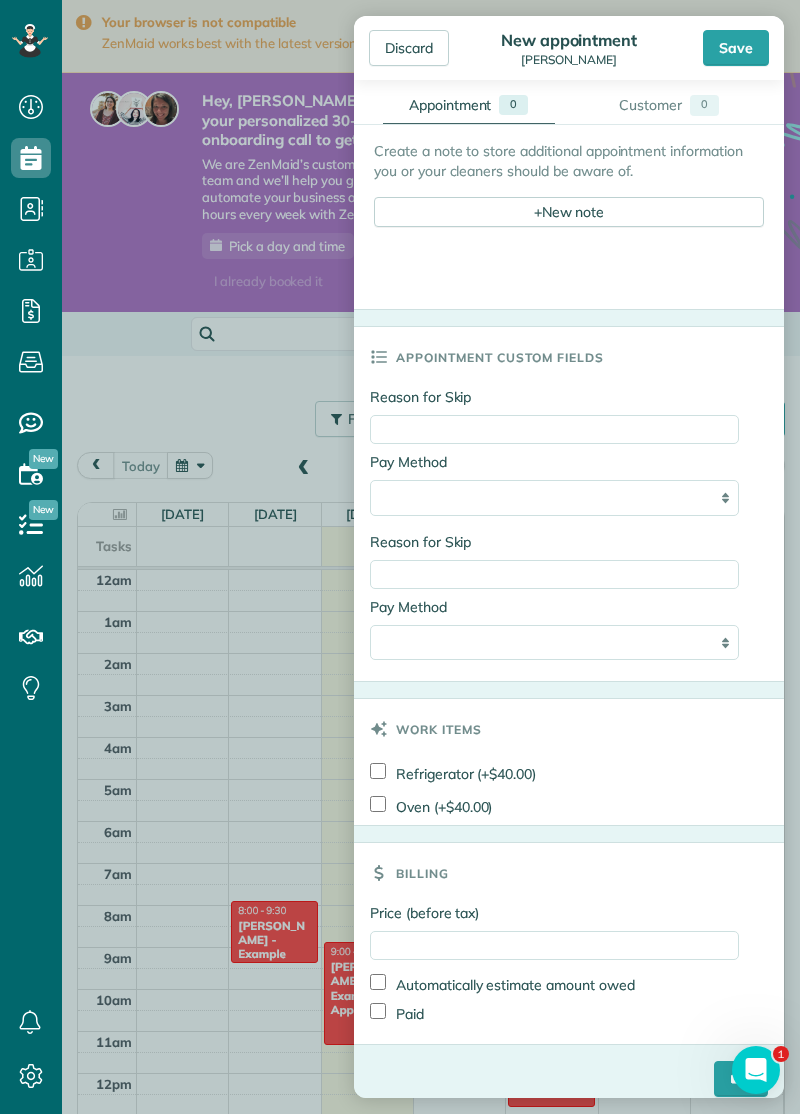 scroll, scrollTop: 951, scrollLeft: 0, axis: vertical 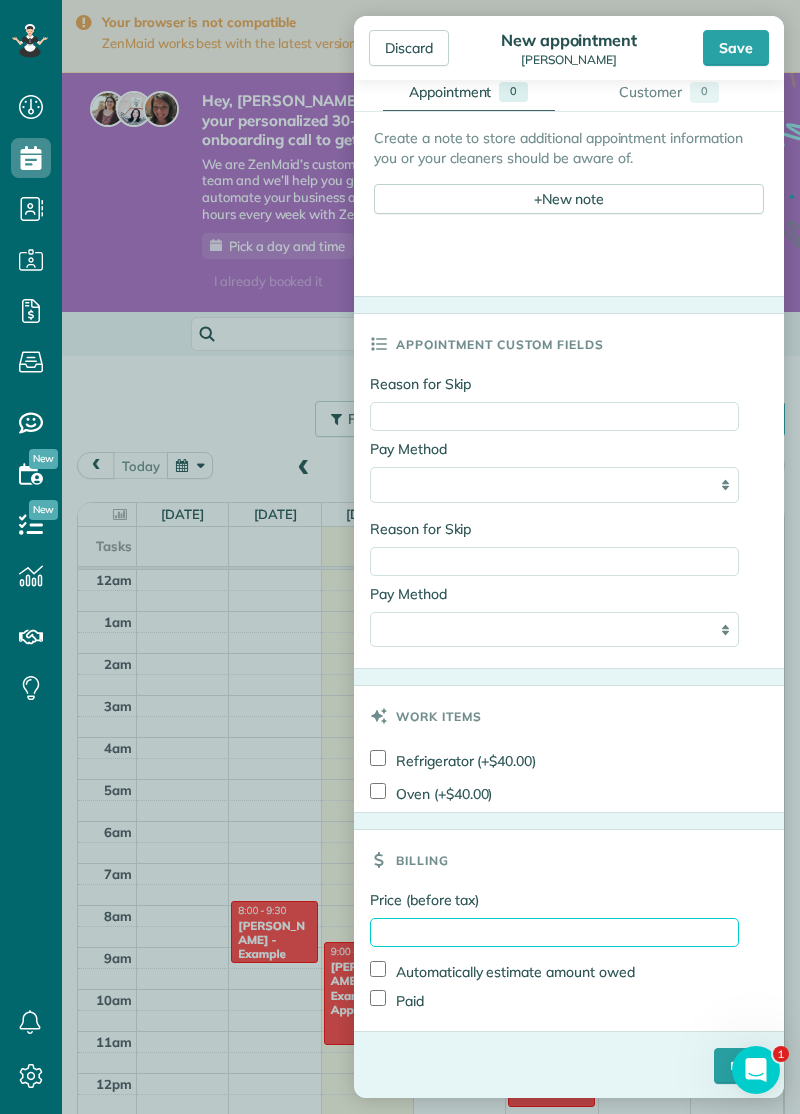 click on "Price (before tax)" at bounding box center (554, 932) 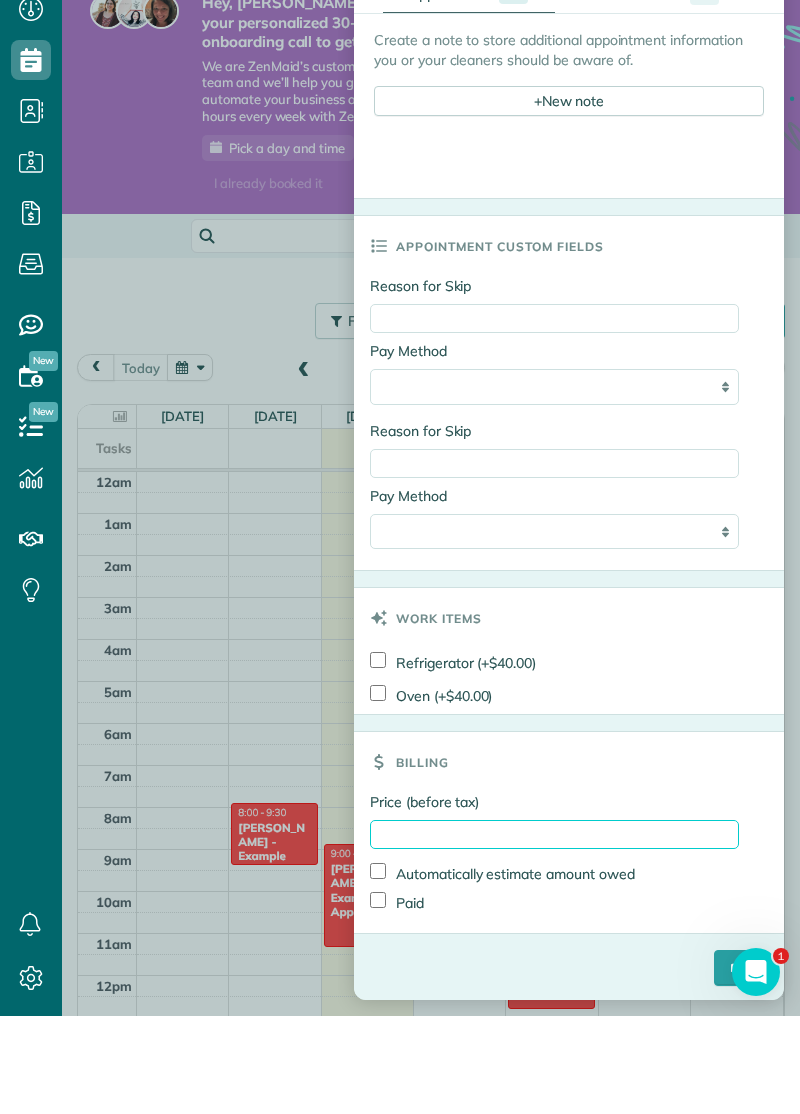 scroll, scrollTop: 94, scrollLeft: 0, axis: vertical 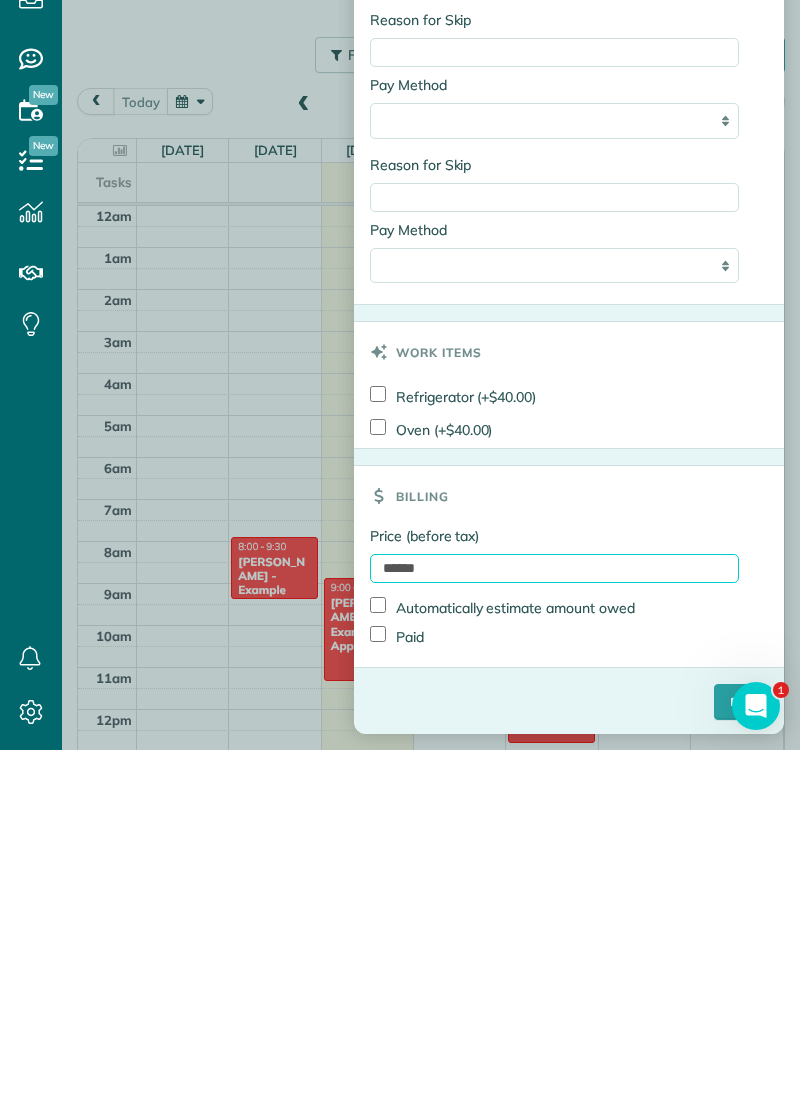 type on "******" 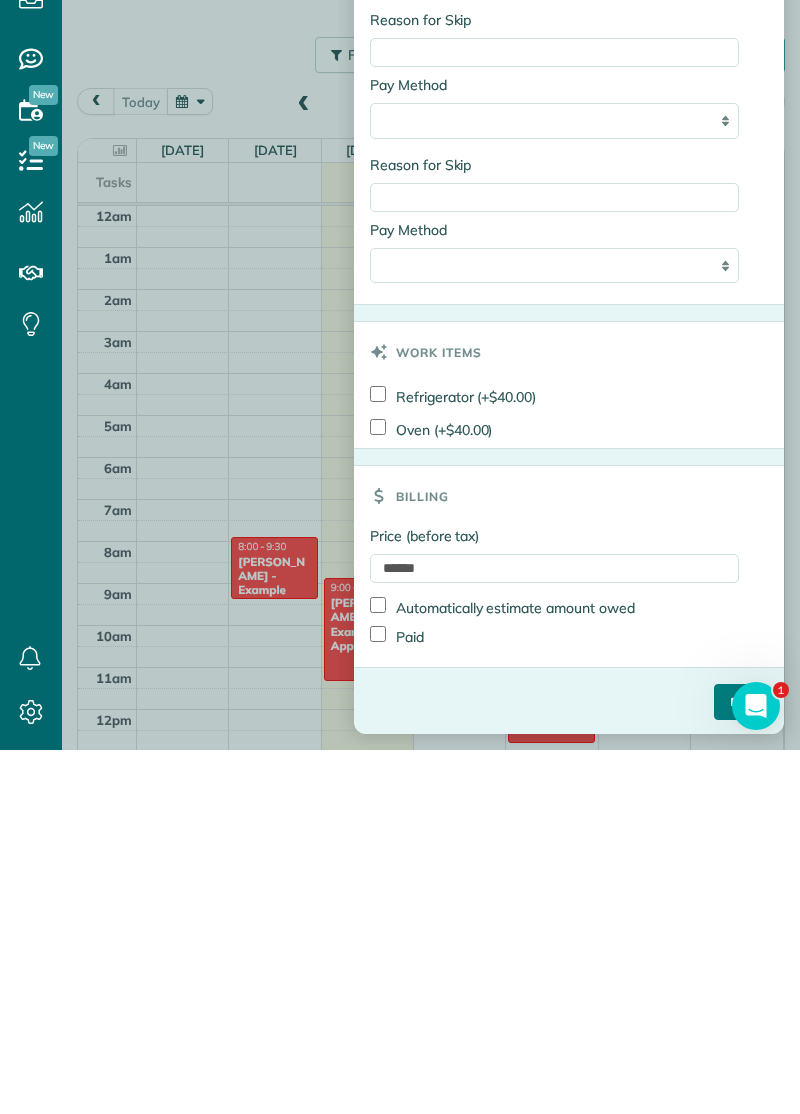 click on "****" at bounding box center (741, 1066) 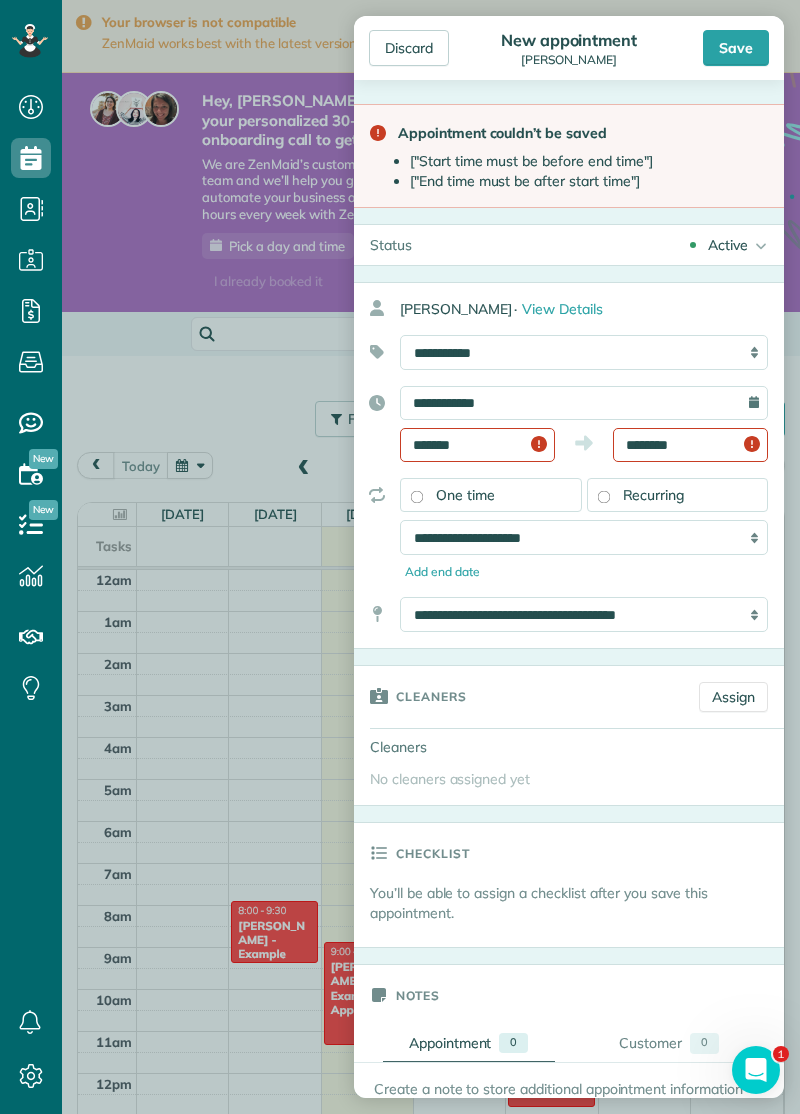 click on "********" at bounding box center (690, 445) 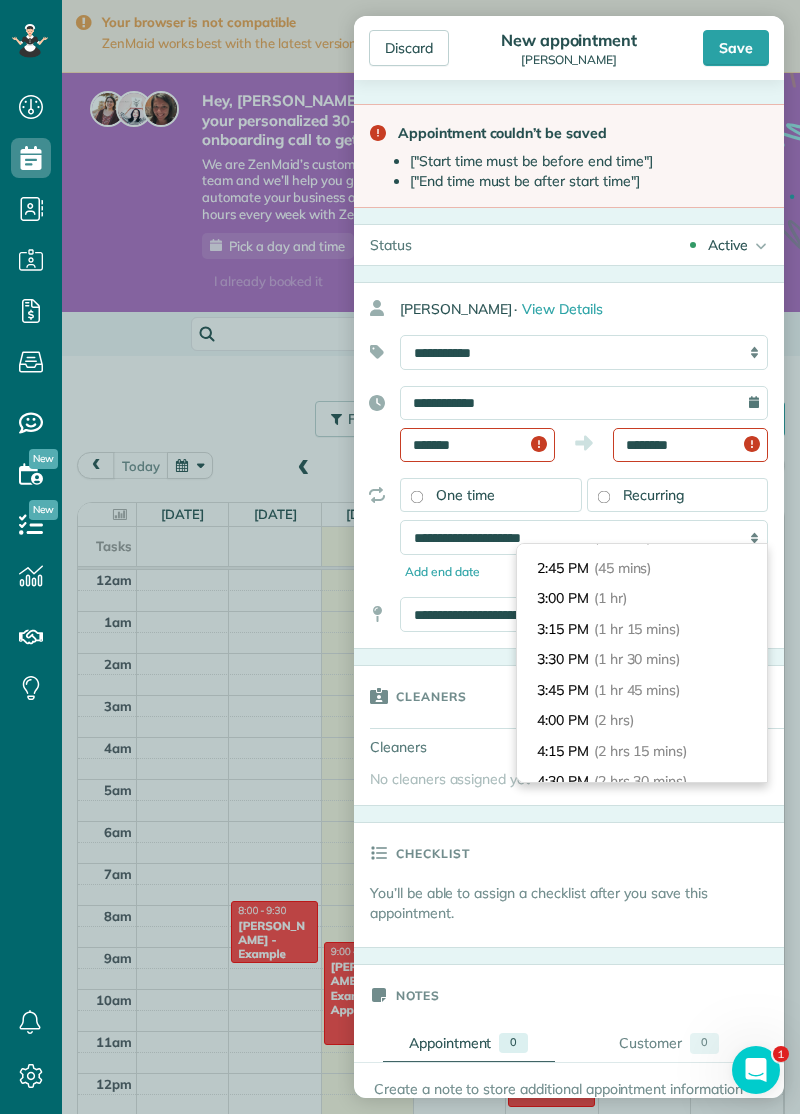 scroll, scrollTop: 86, scrollLeft: 0, axis: vertical 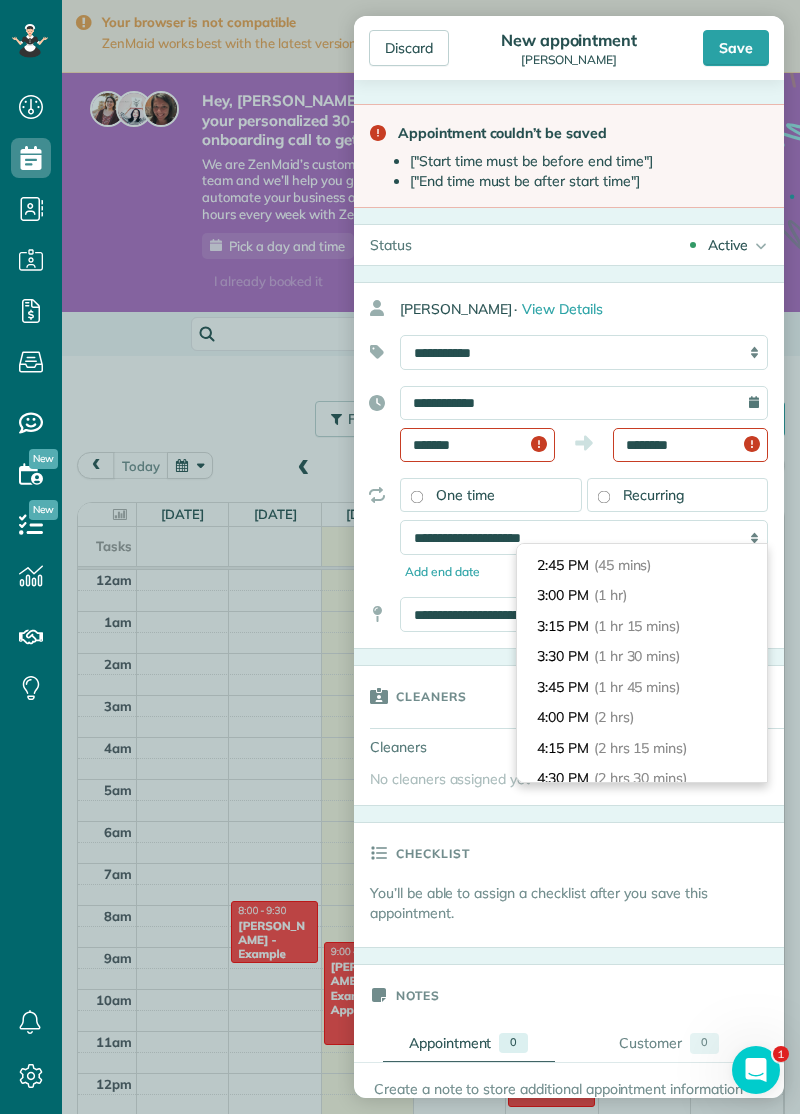 click on "4:00 PM  (2 hrs)" at bounding box center (642, 717) 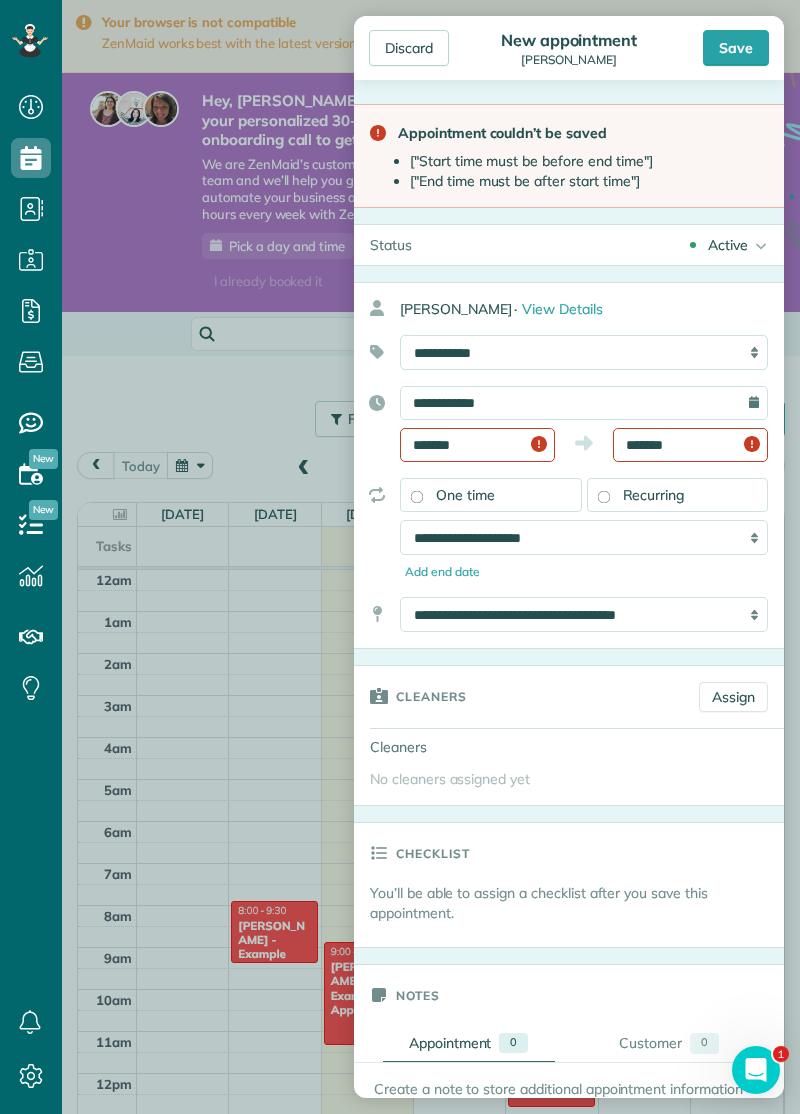 click on "Save" at bounding box center [736, 48] 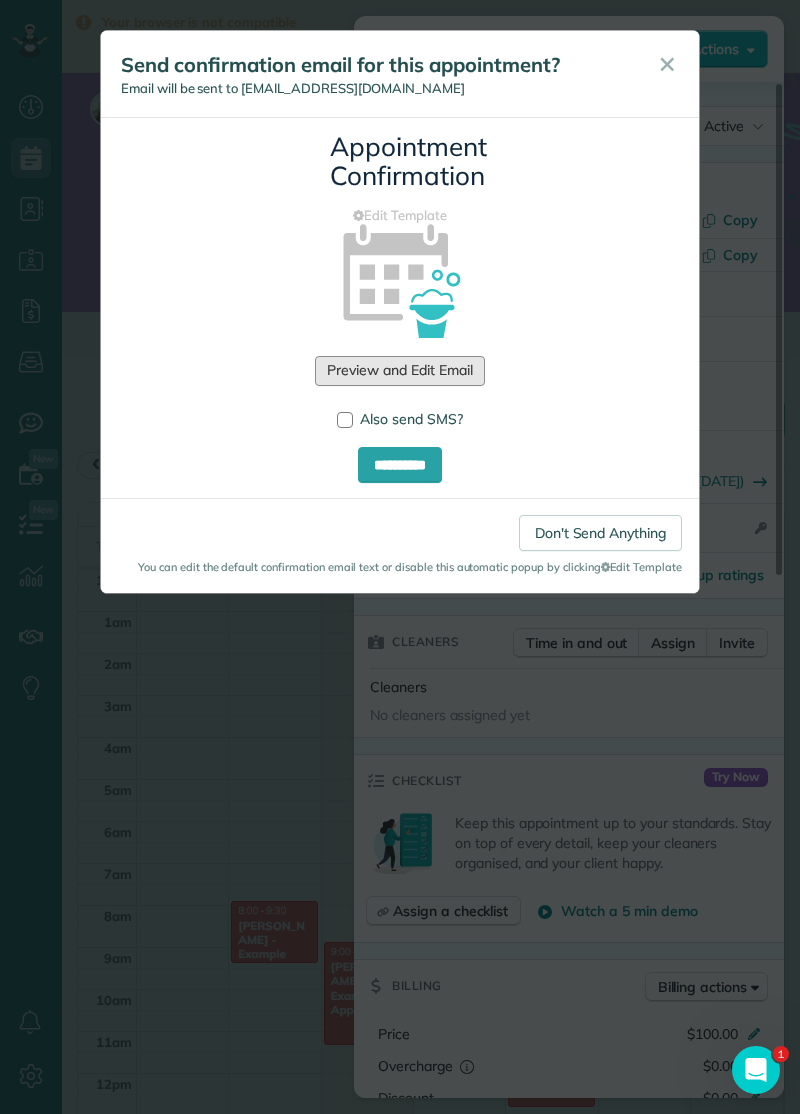 click on "Preview and Edit Email" at bounding box center (399, 371) 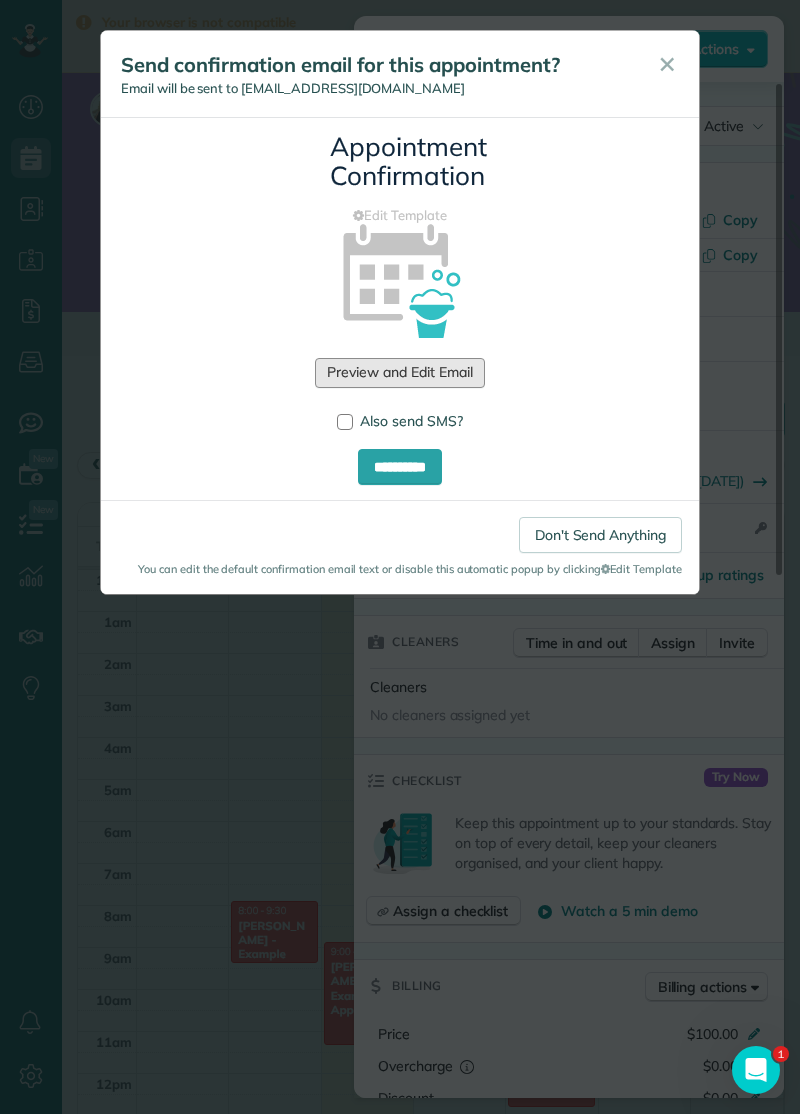 scroll, scrollTop: 0, scrollLeft: 0, axis: both 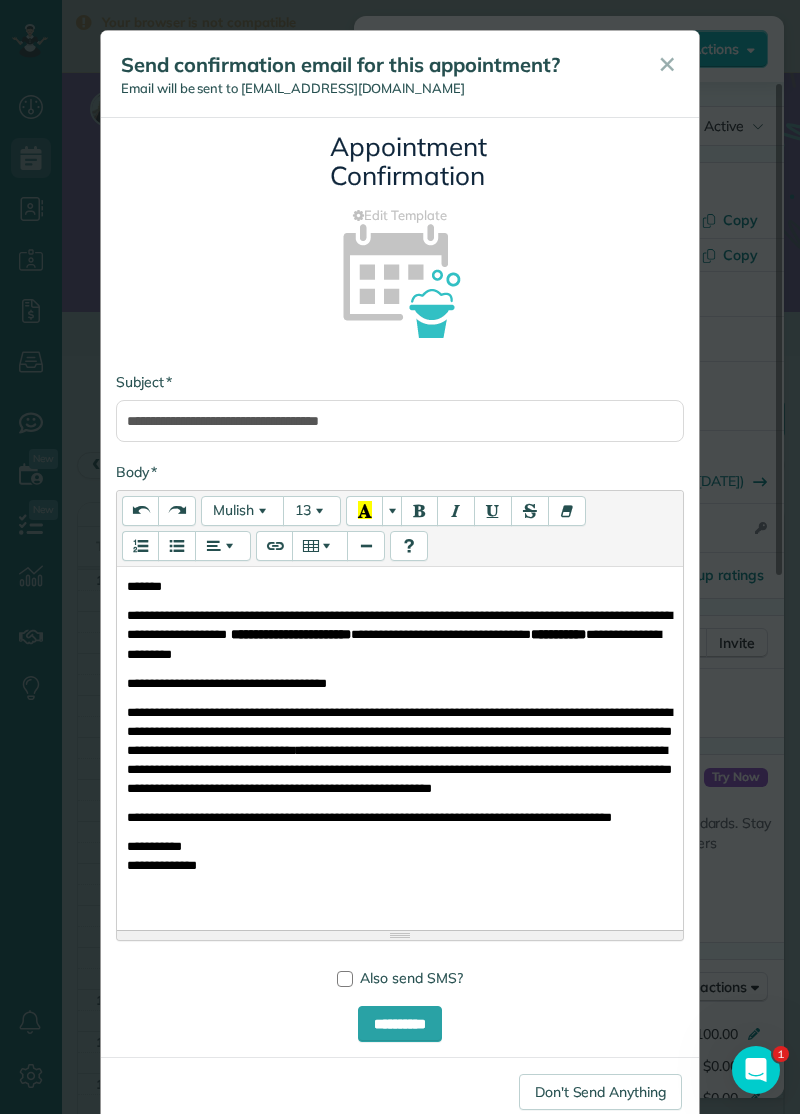 click on "✕" at bounding box center (667, 64) 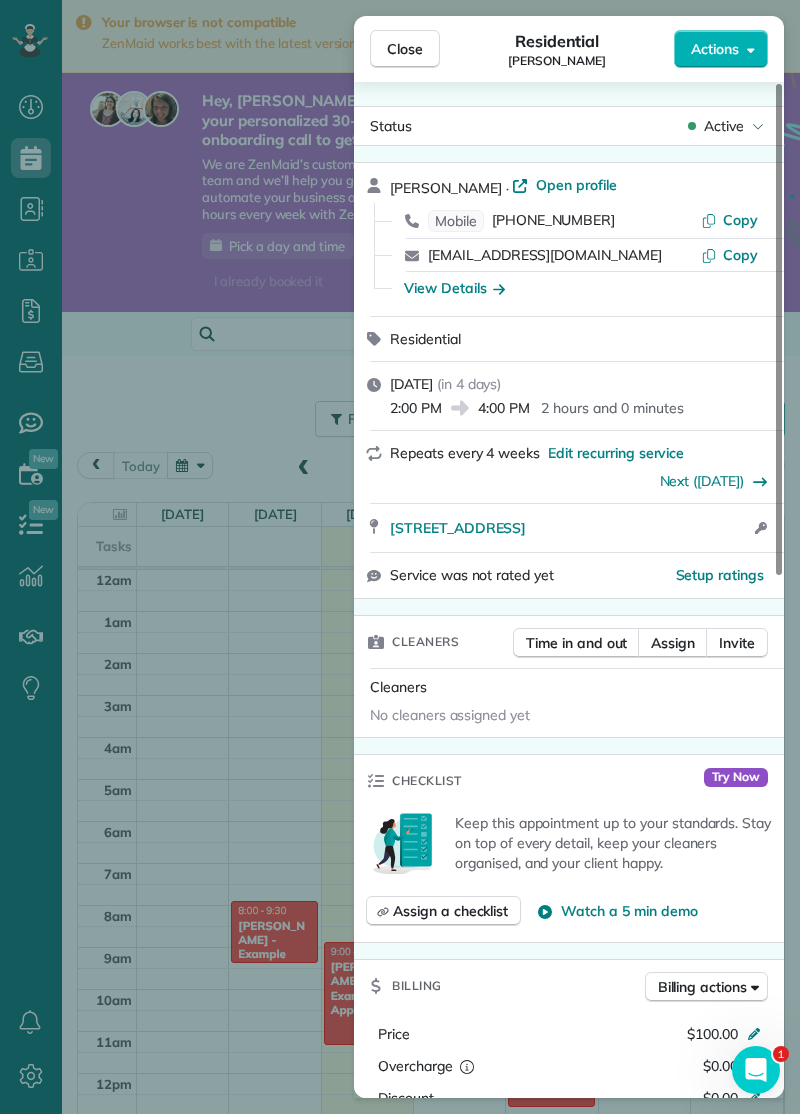 click on "Close" at bounding box center [405, 49] 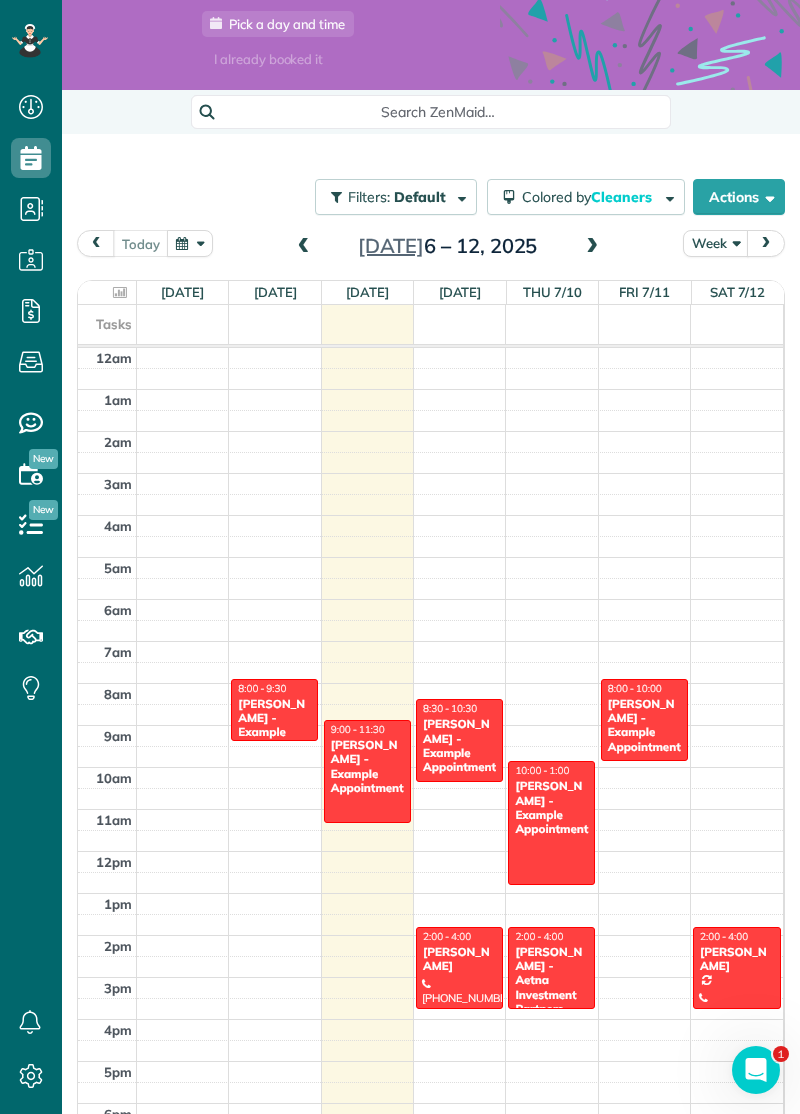 scroll, scrollTop: 222, scrollLeft: 0, axis: vertical 